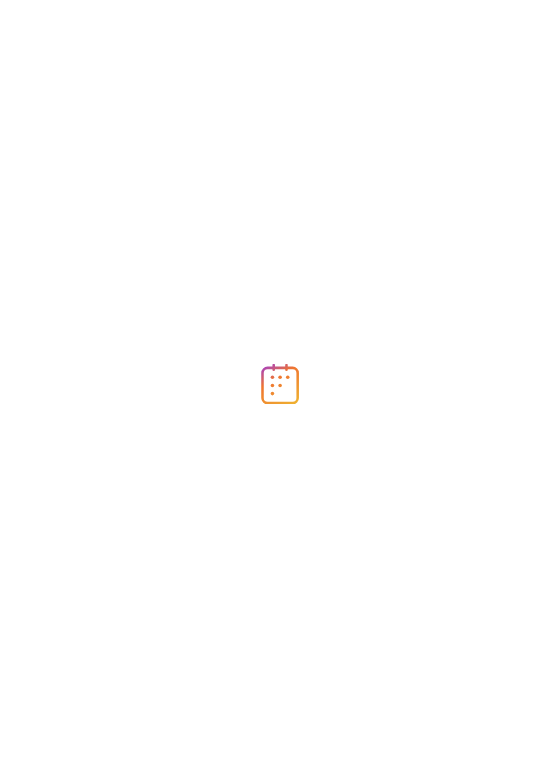 scroll, scrollTop: 0, scrollLeft: 0, axis: both 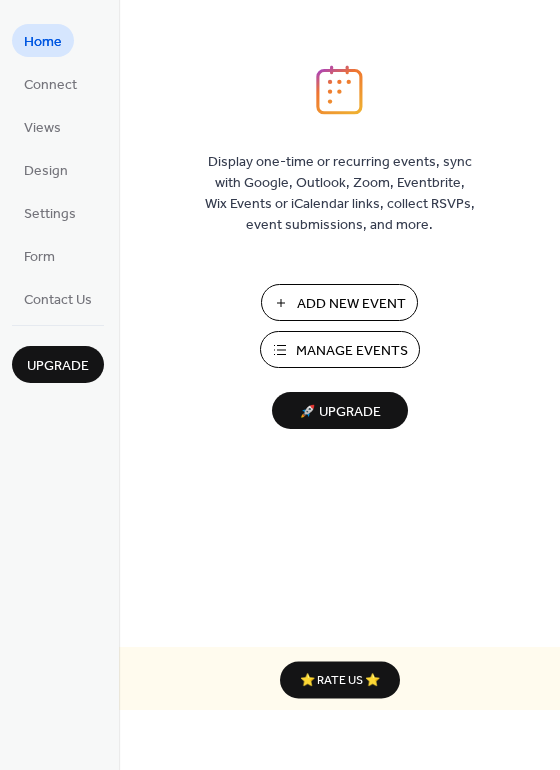 click on "Manage Events" at bounding box center (352, 351) 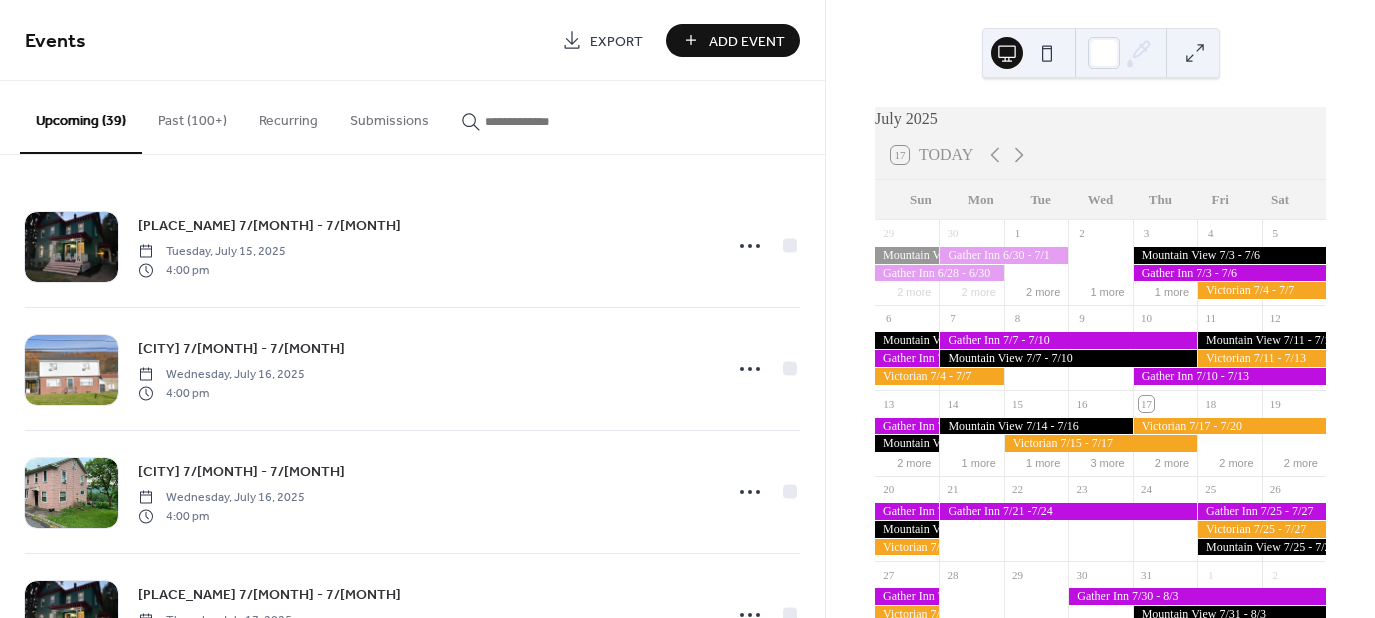 scroll, scrollTop: 0, scrollLeft: 0, axis: both 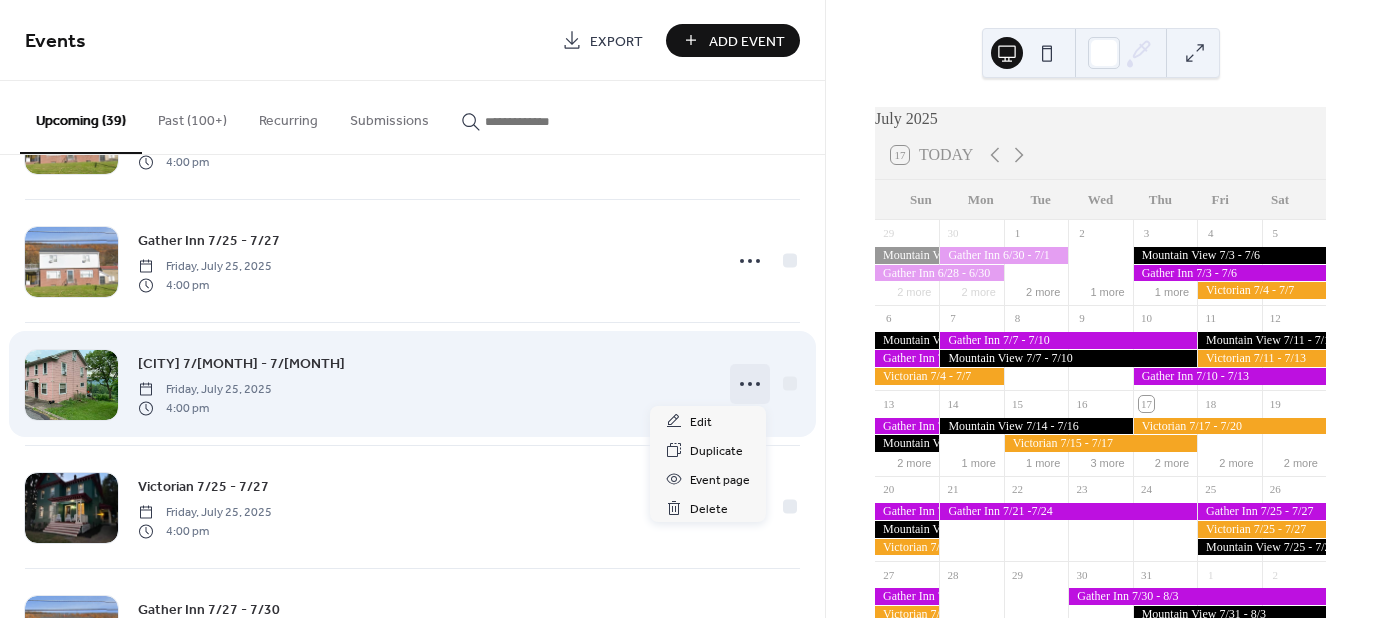 click 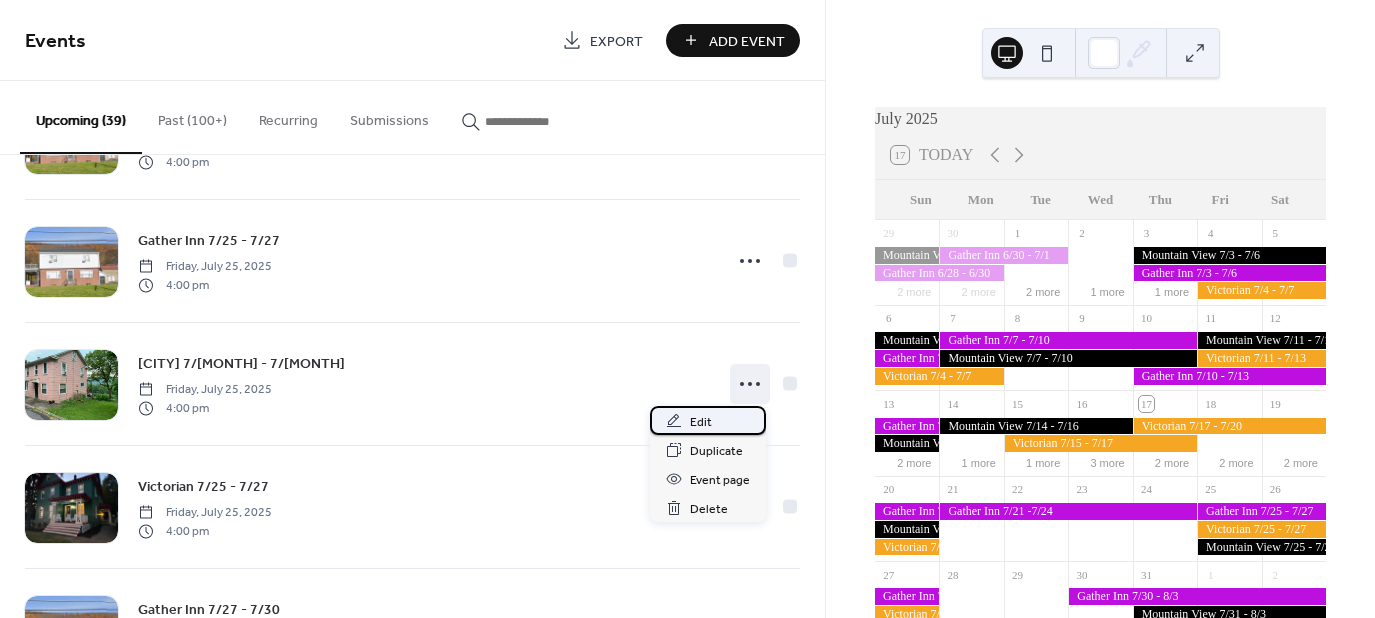 click on "Edit" at bounding box center [701, 422] 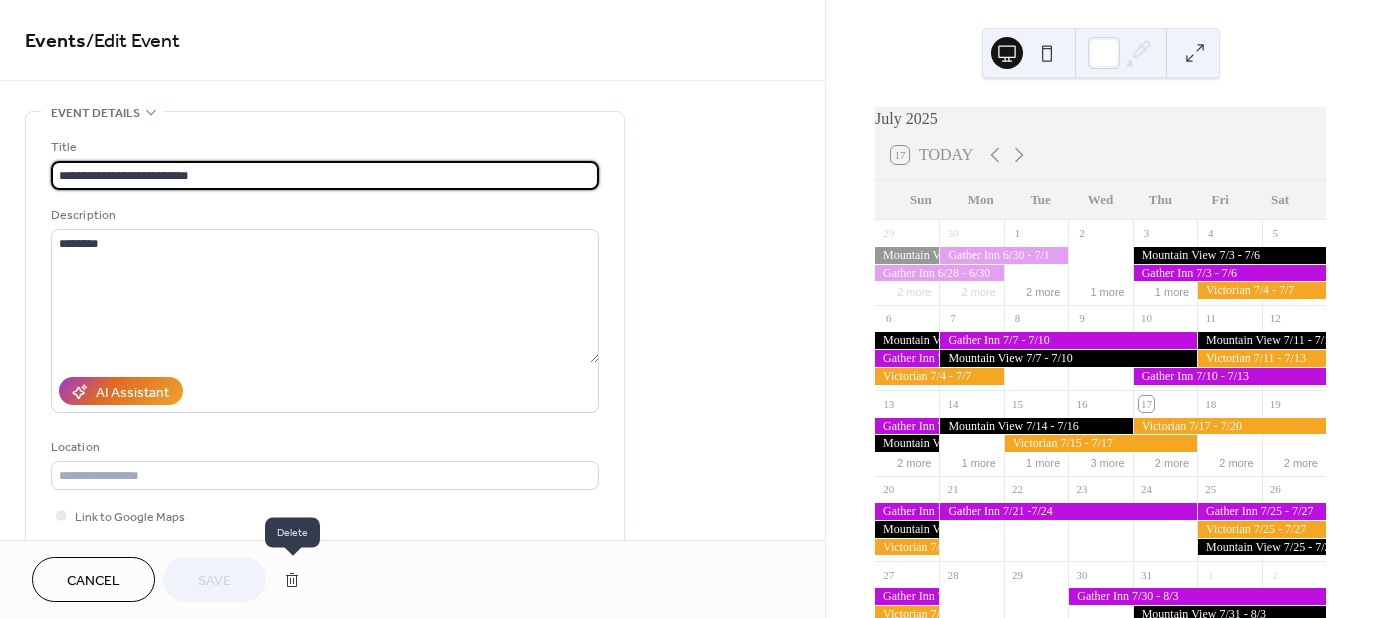click at bounding box center (292, 580) 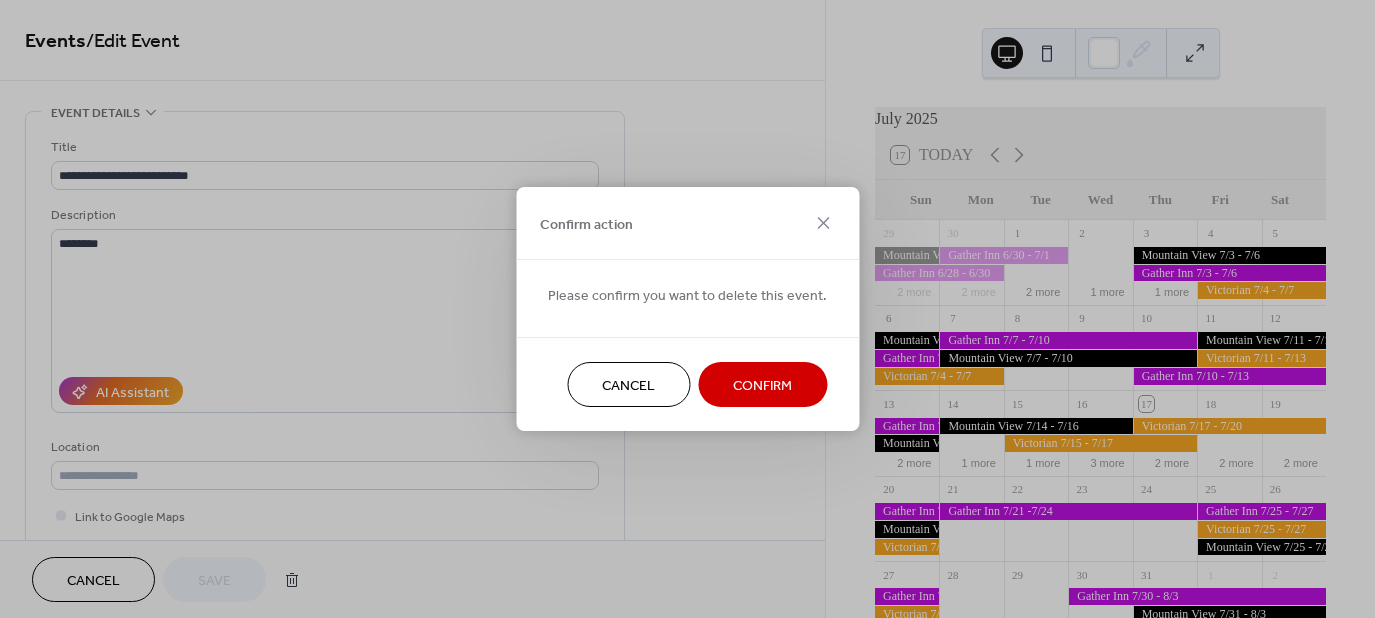 click on "Confirm" at bounding box center (762, 386) 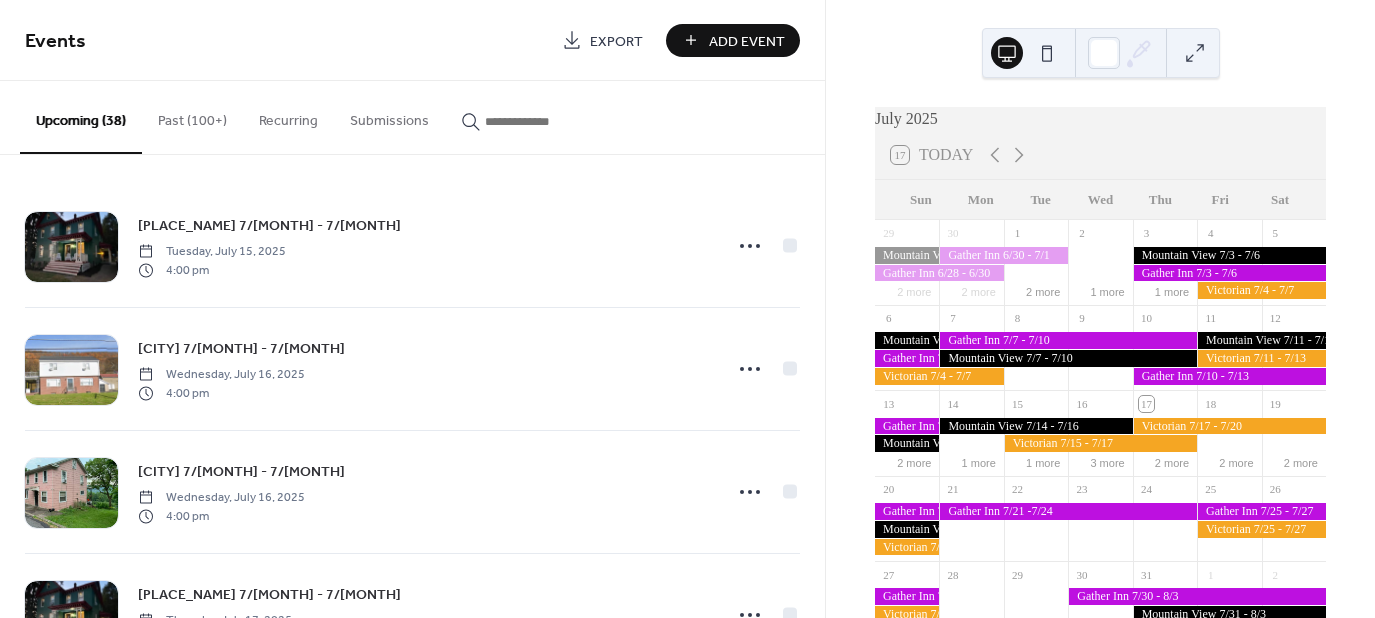 click on "Add Event" at bounding box center [747, 41] 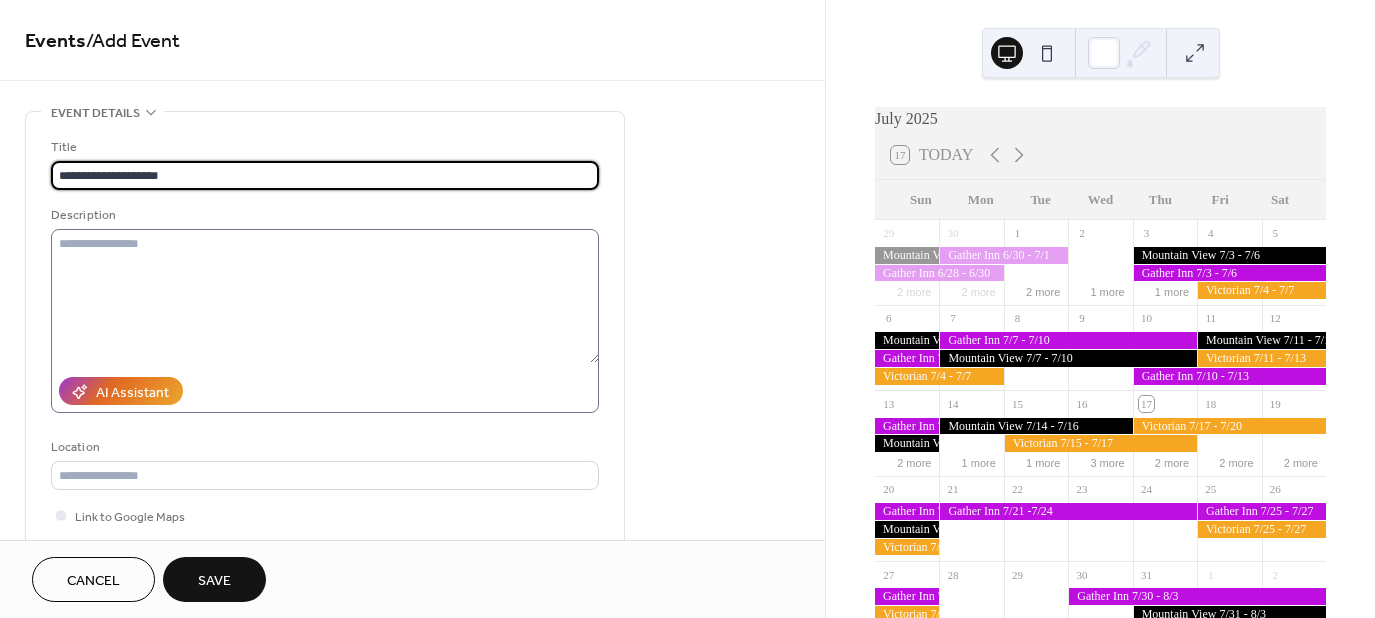 type on "**********" 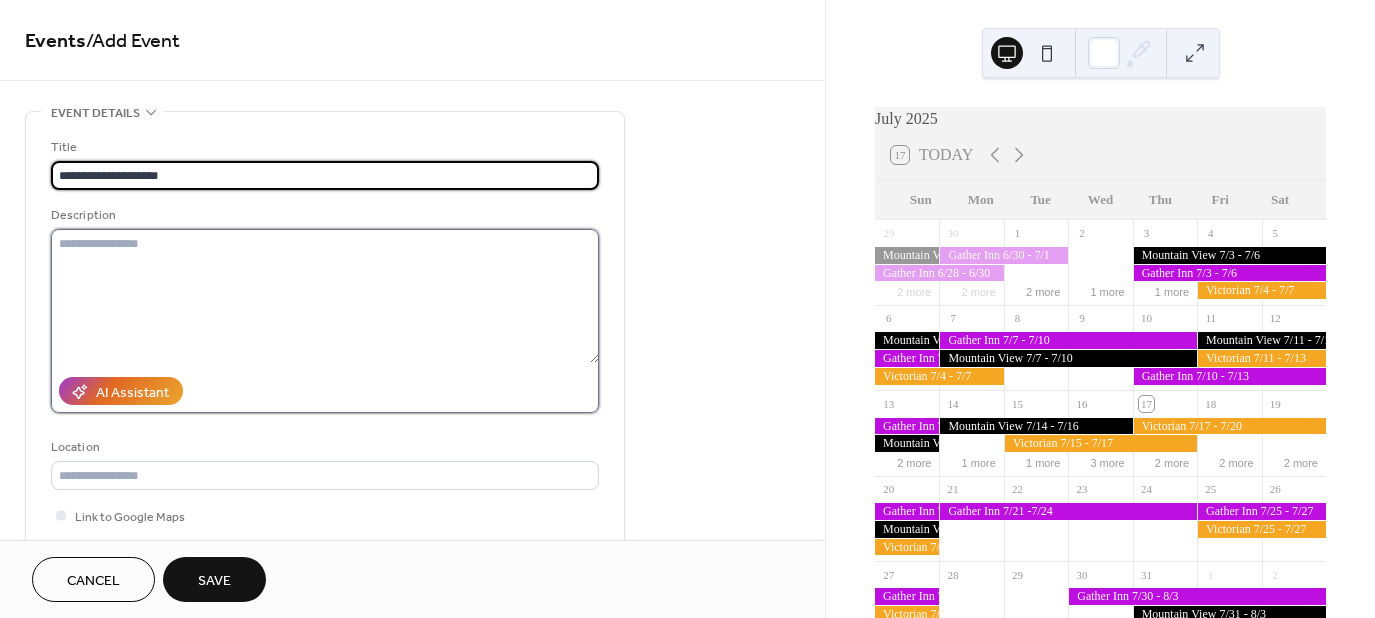 click at bounding box center [325, 296] 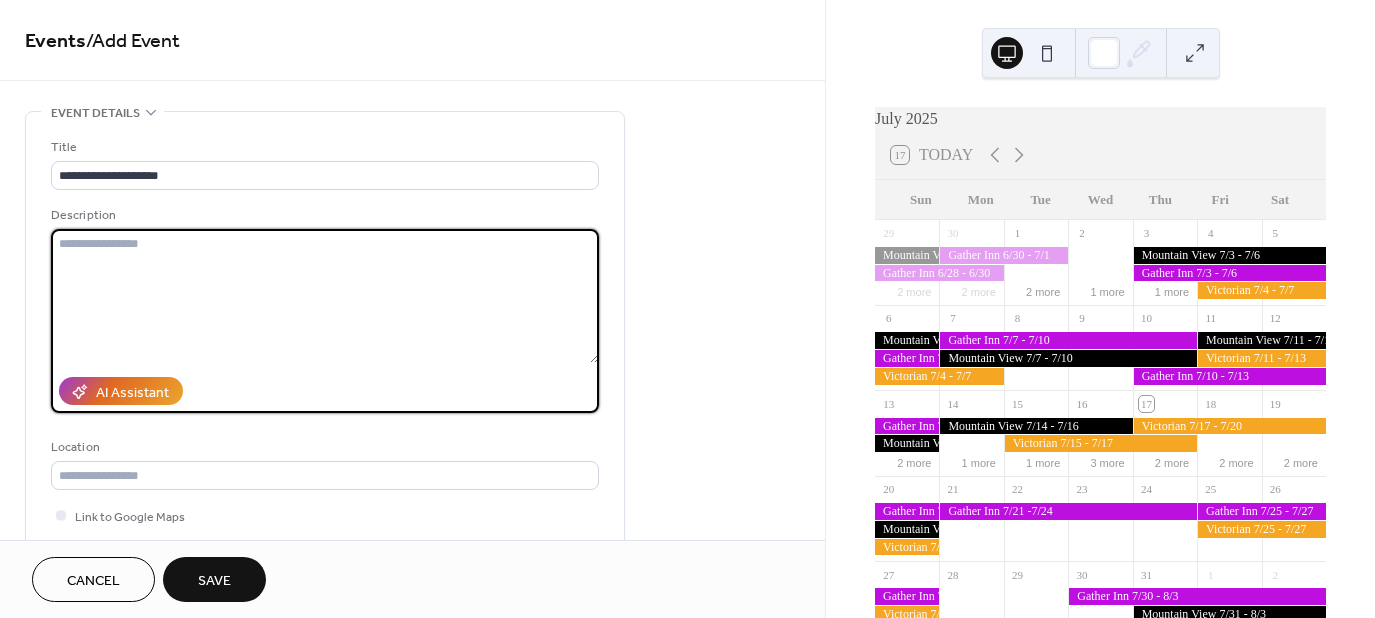 click at bounding box center [325, 296] 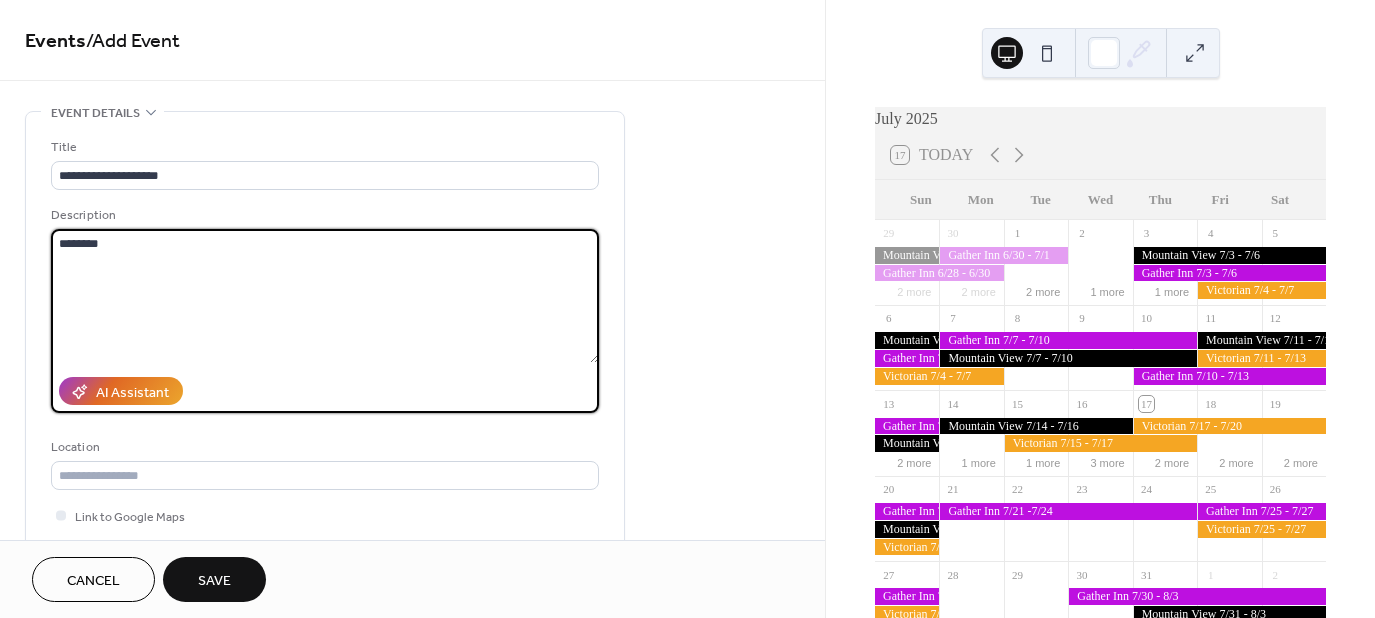 type on "********" 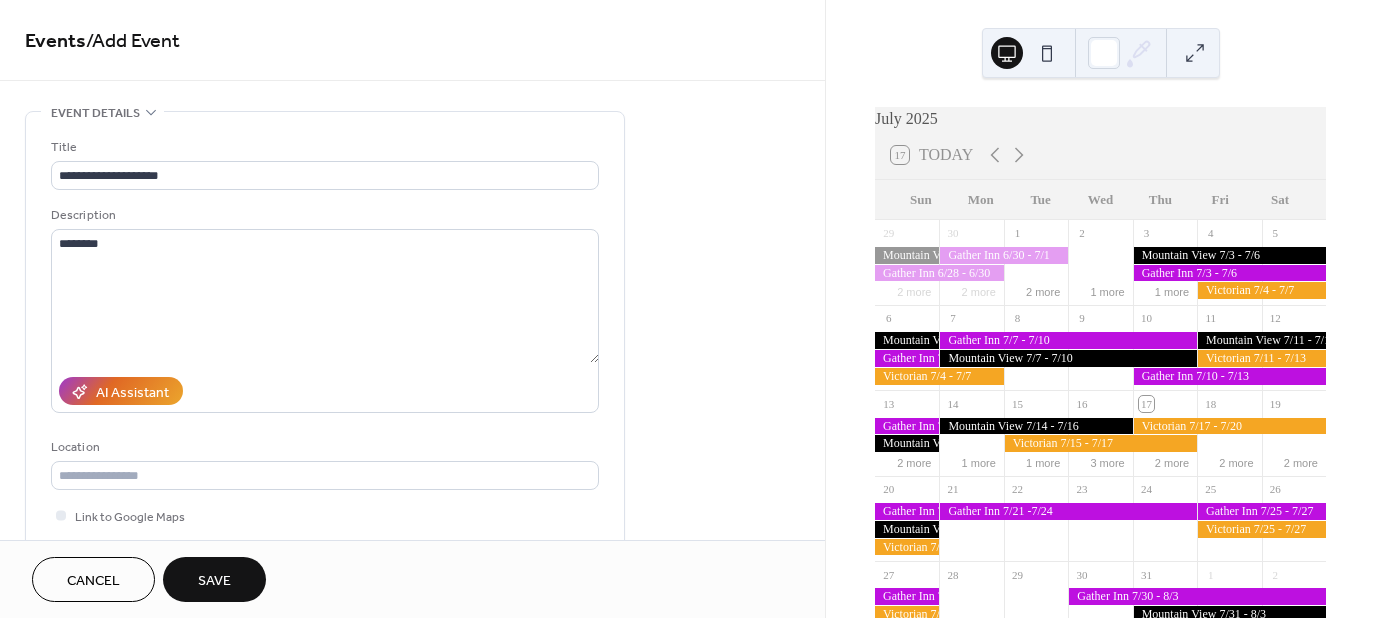 click on "**********" at bounding box center (412, 720) 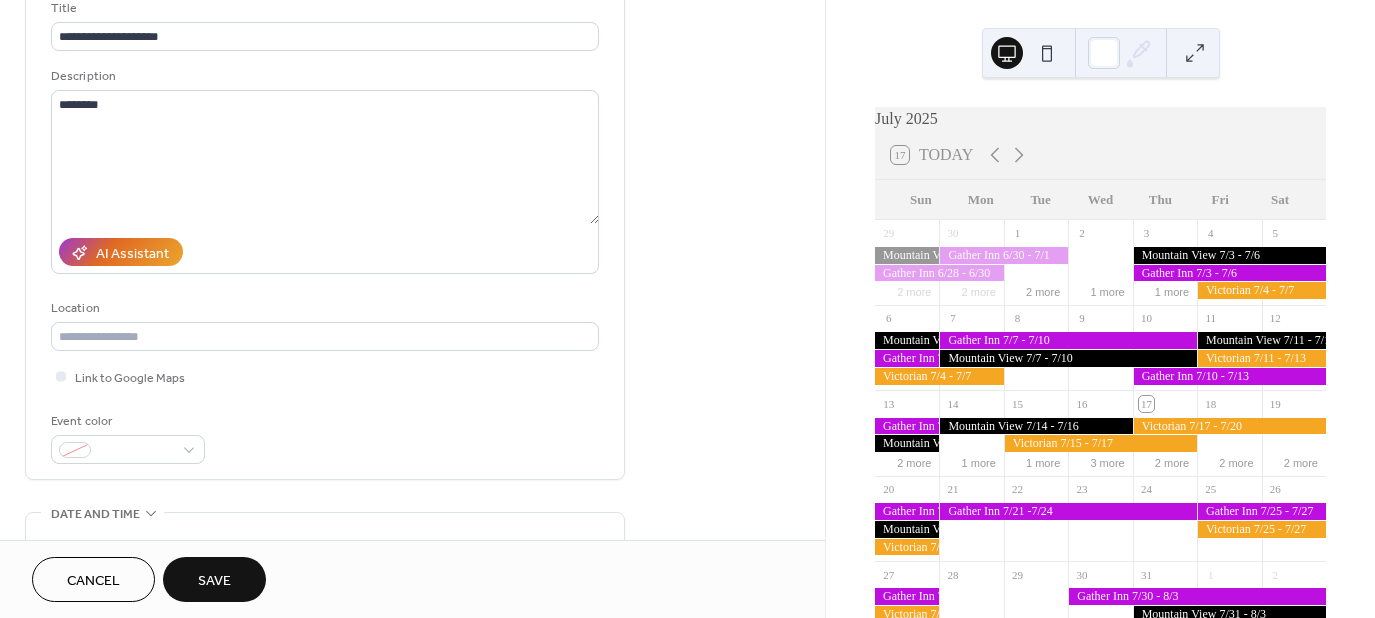 scroll, scrollTop: 300, scrollLeft: 0, axis: vertical 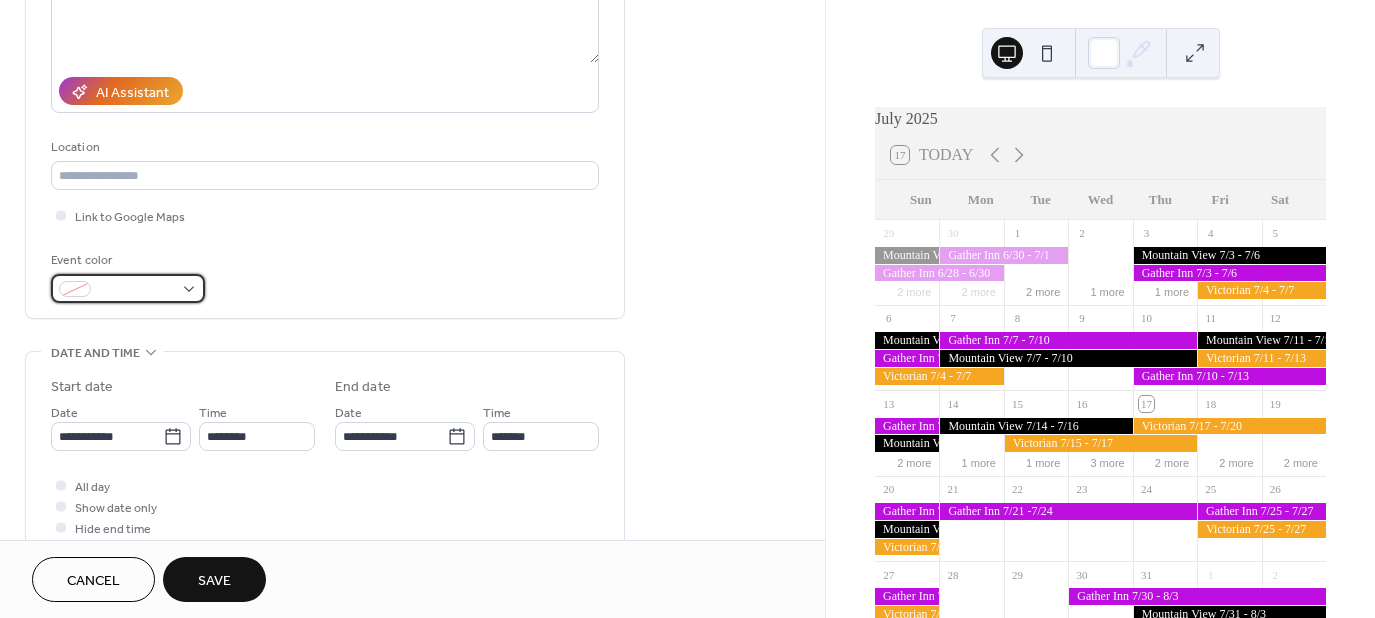 click at bounding box center [128, 288] 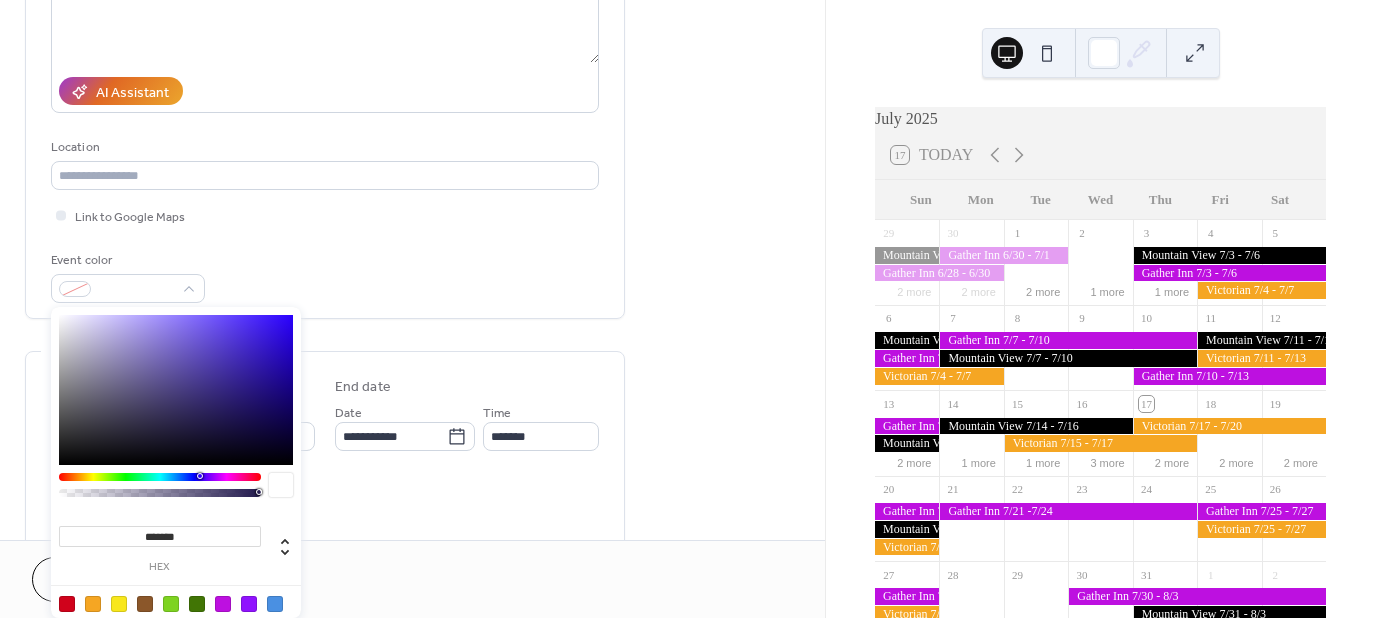 click on "**********" at bounding box center (412, 420) 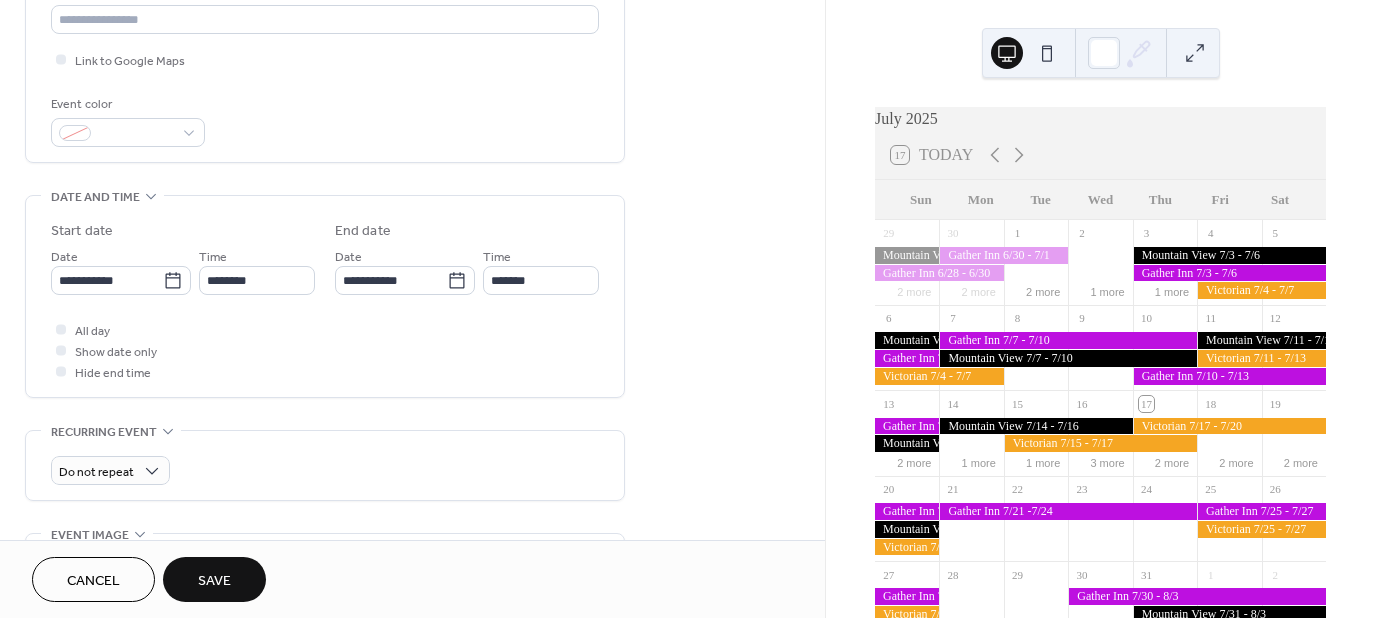 scroll, scrollTop: 500, scrollLeft: 0, axis: vertical 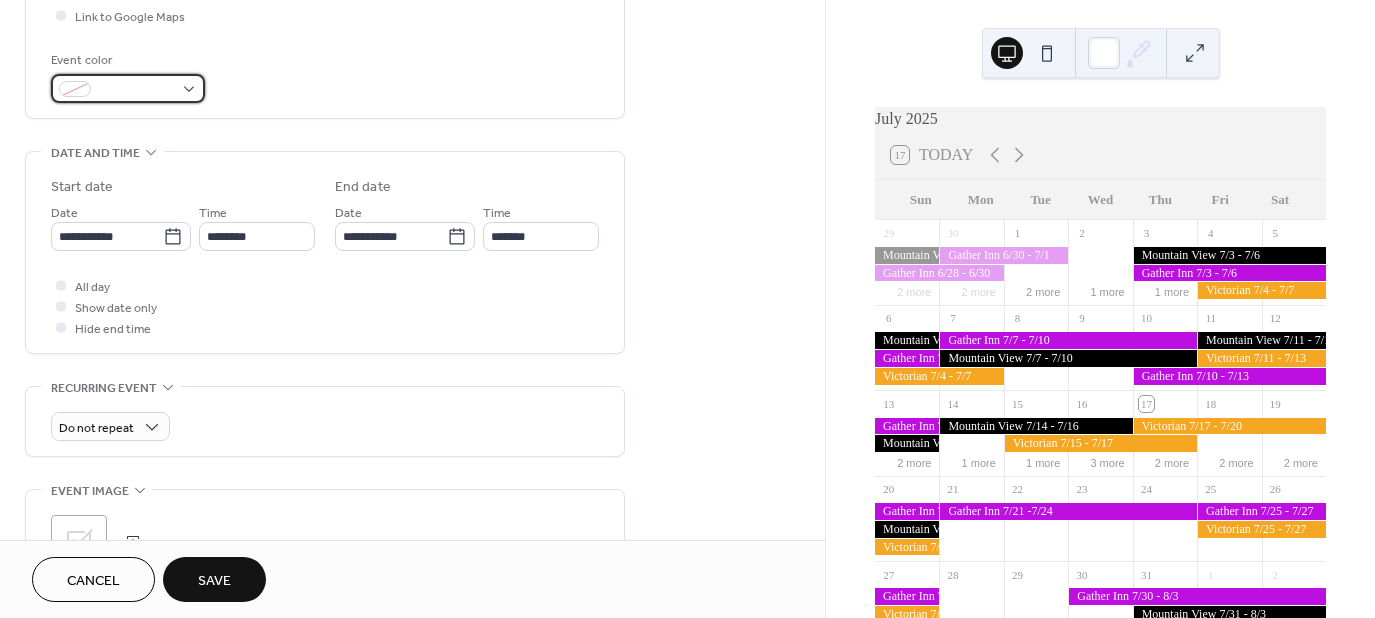 click at bounding box center (128, 88) 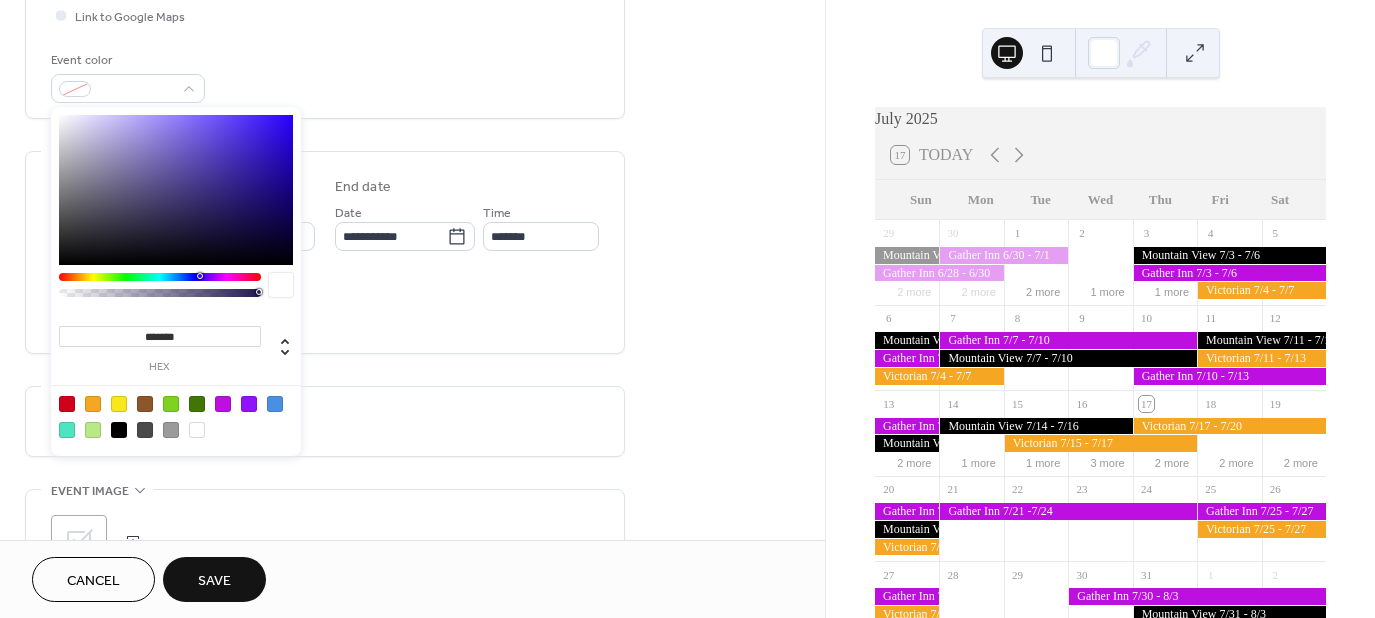 click at bounding box center [93, 404] 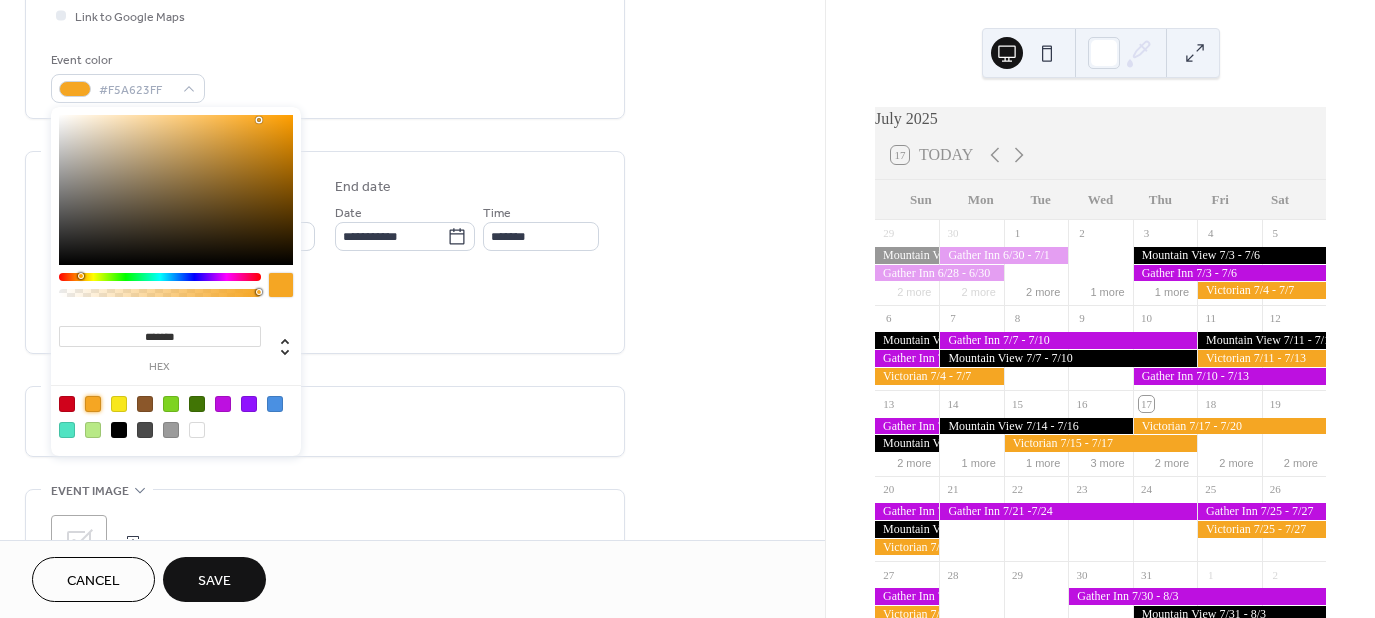 click on "**********" at bounding box center (412, 220) 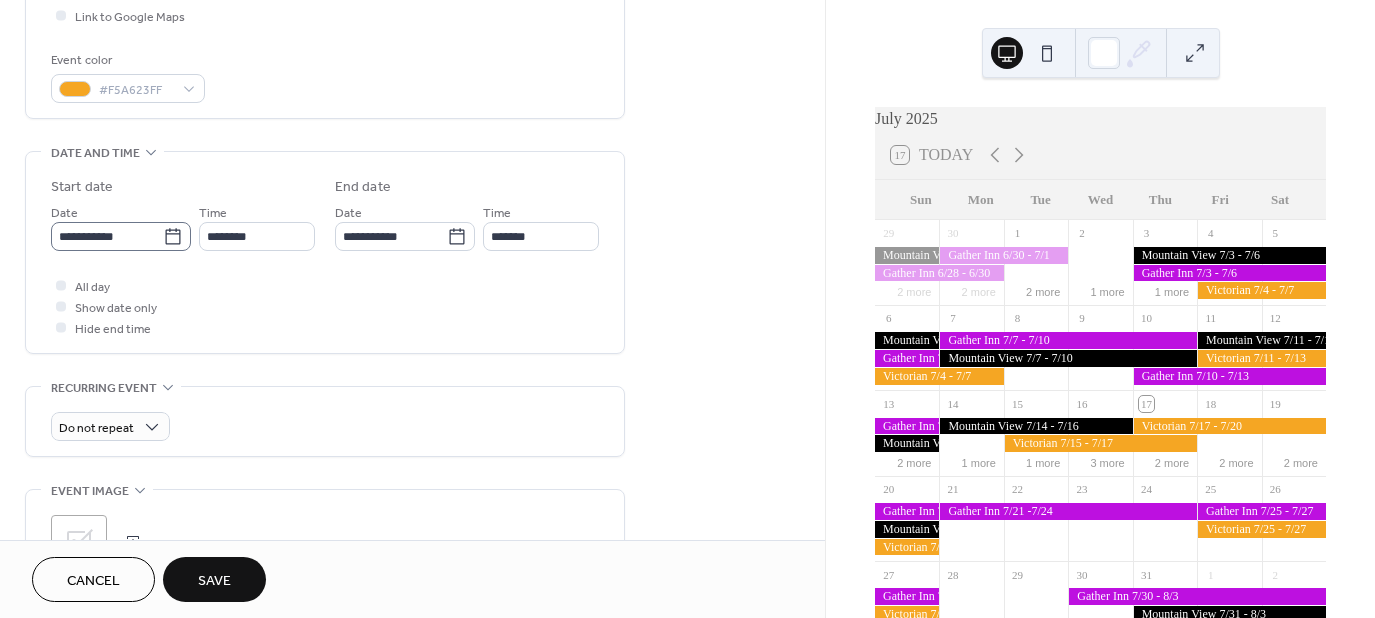 click 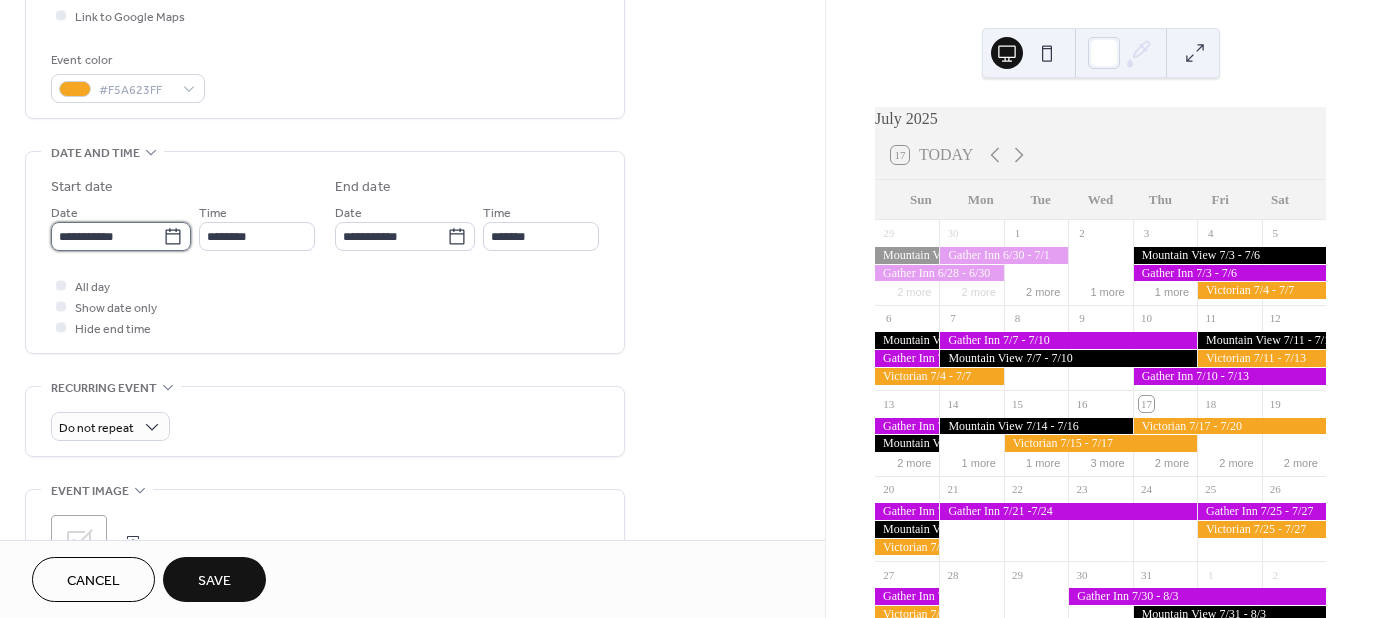 click on "**********" at bounding box center (107, 236) 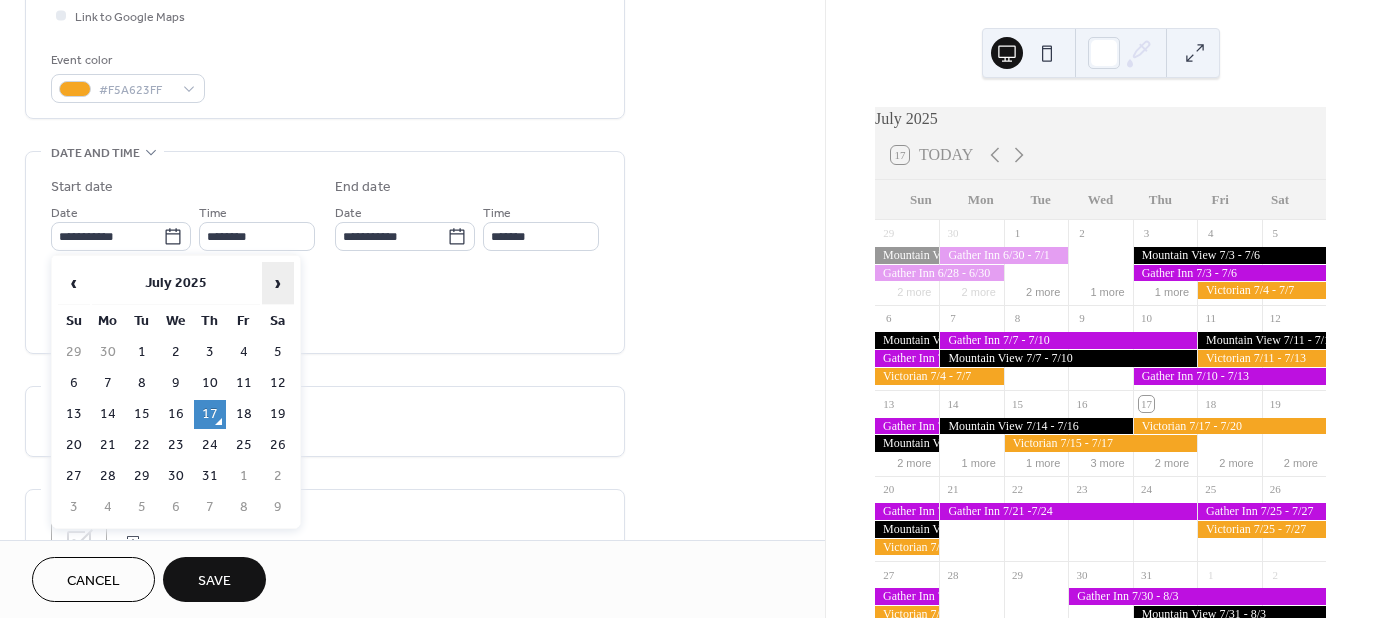 click on "›" at bounding box center [278, 283] 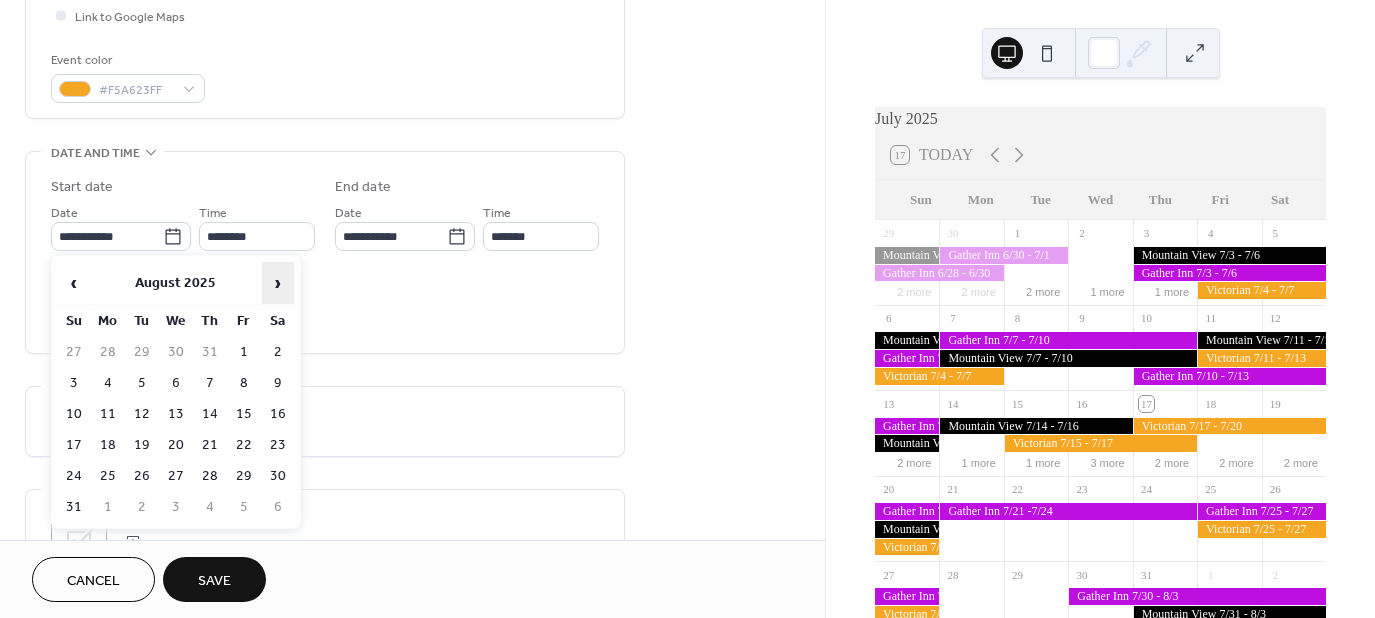 click on "›" at bounding box center [278, 283] 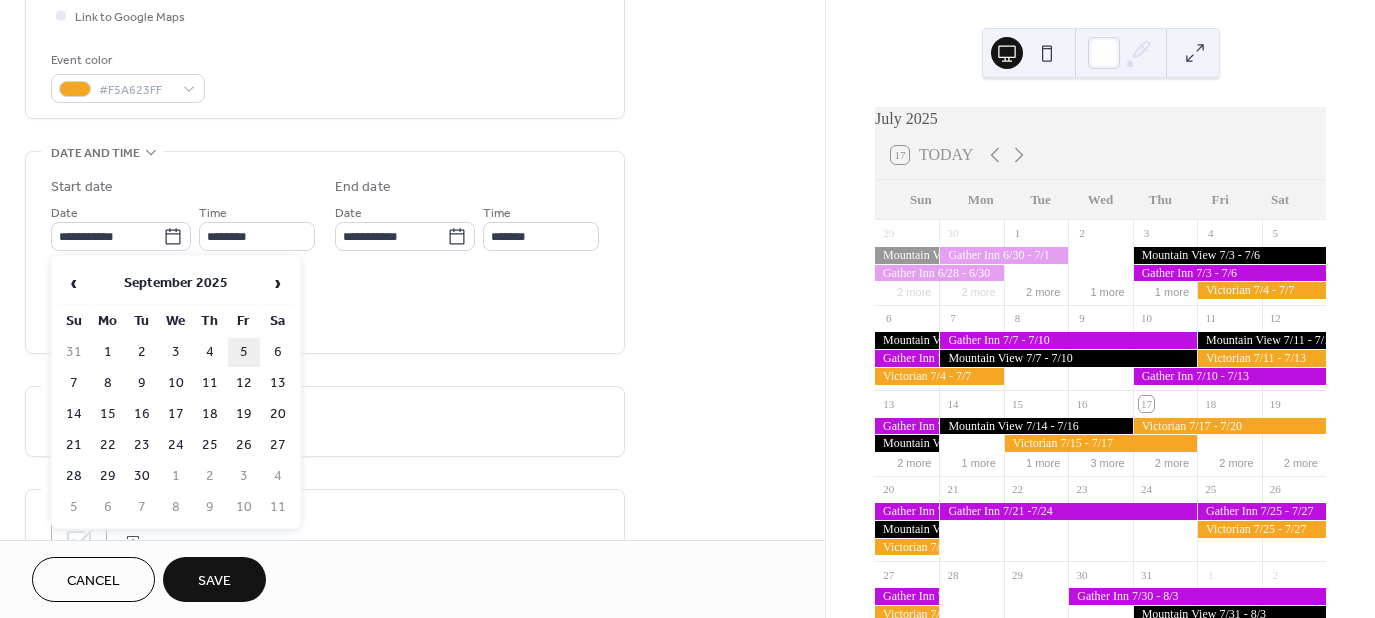 click on "5" at bounding box center (244, 352) 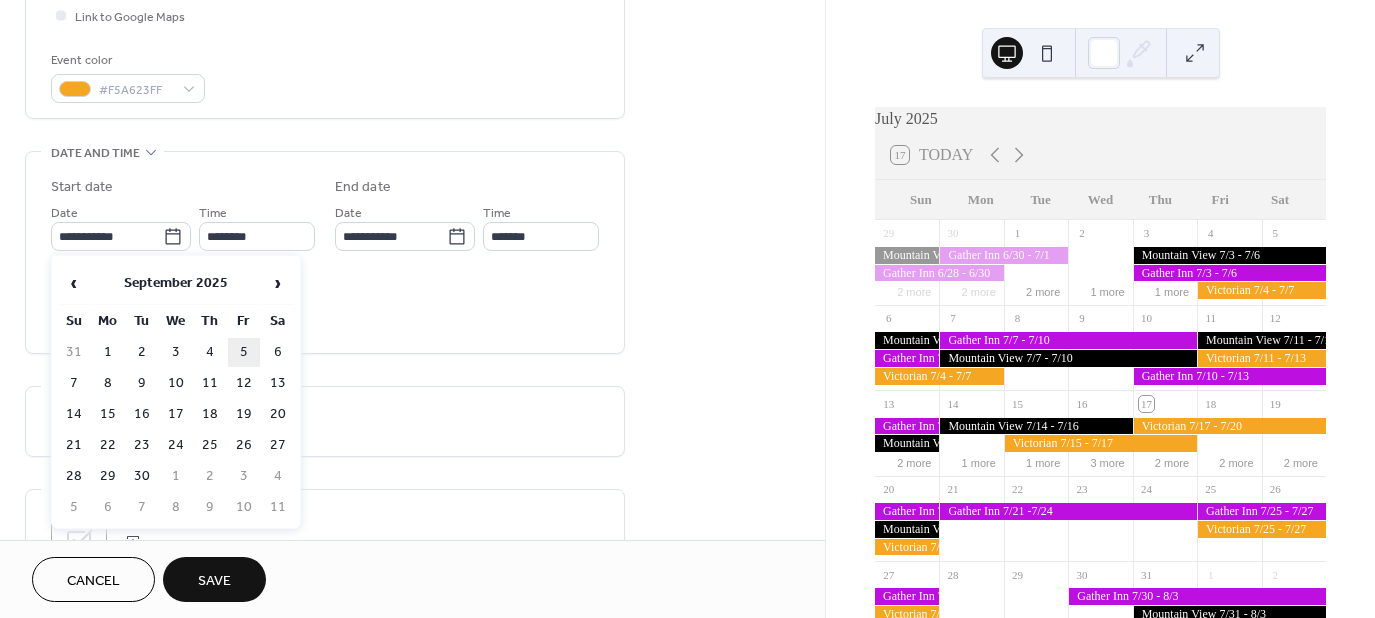 type on "**********" 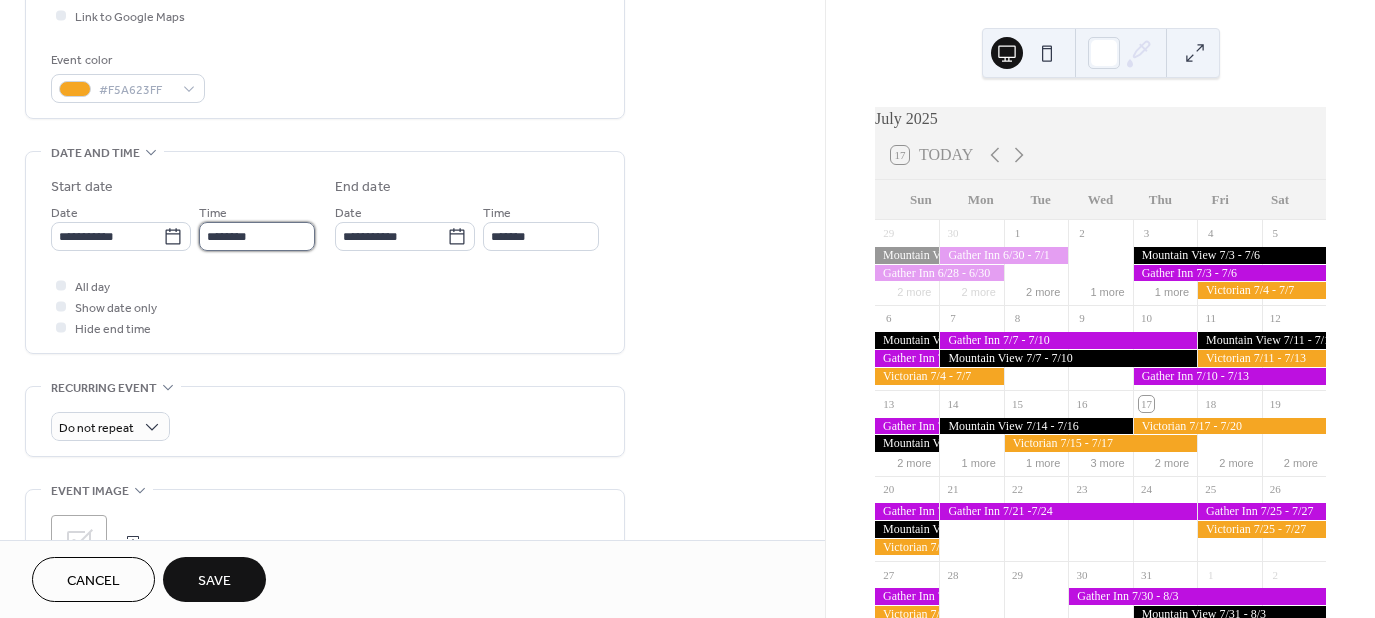 click on "********" at bounding box center [257, 236] 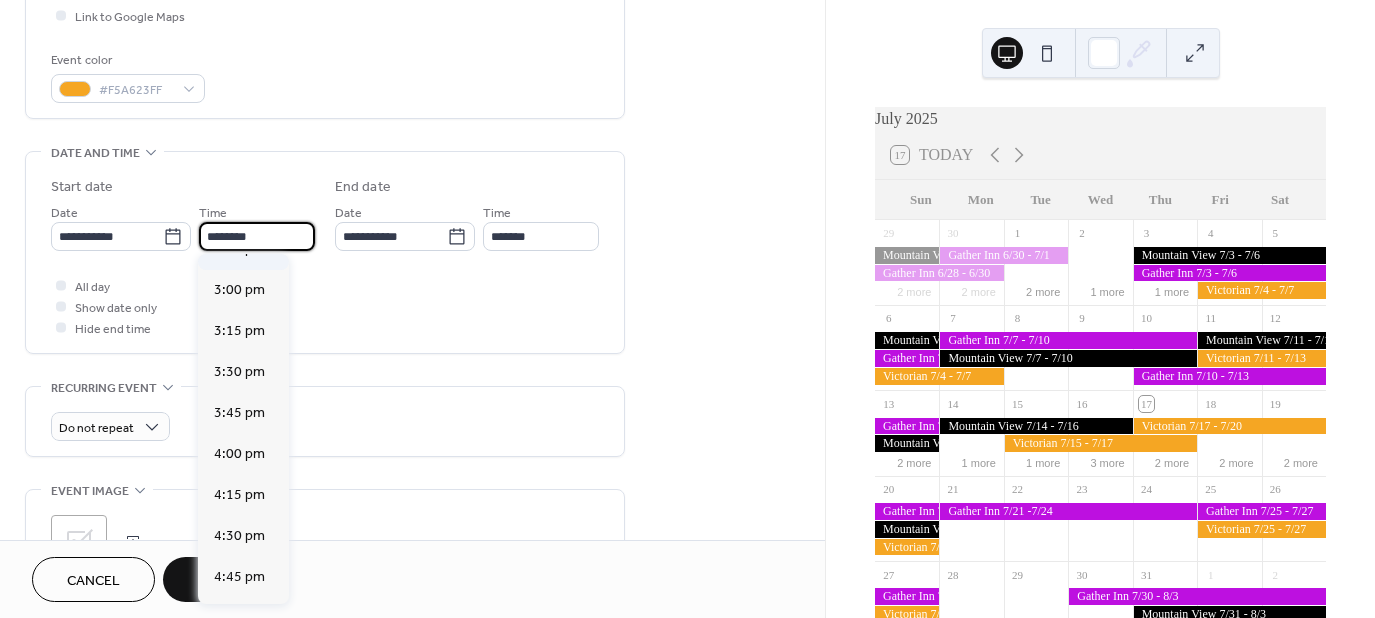 scroll, scrollTop: 2468, scrollLeft: 0, axis: vertical 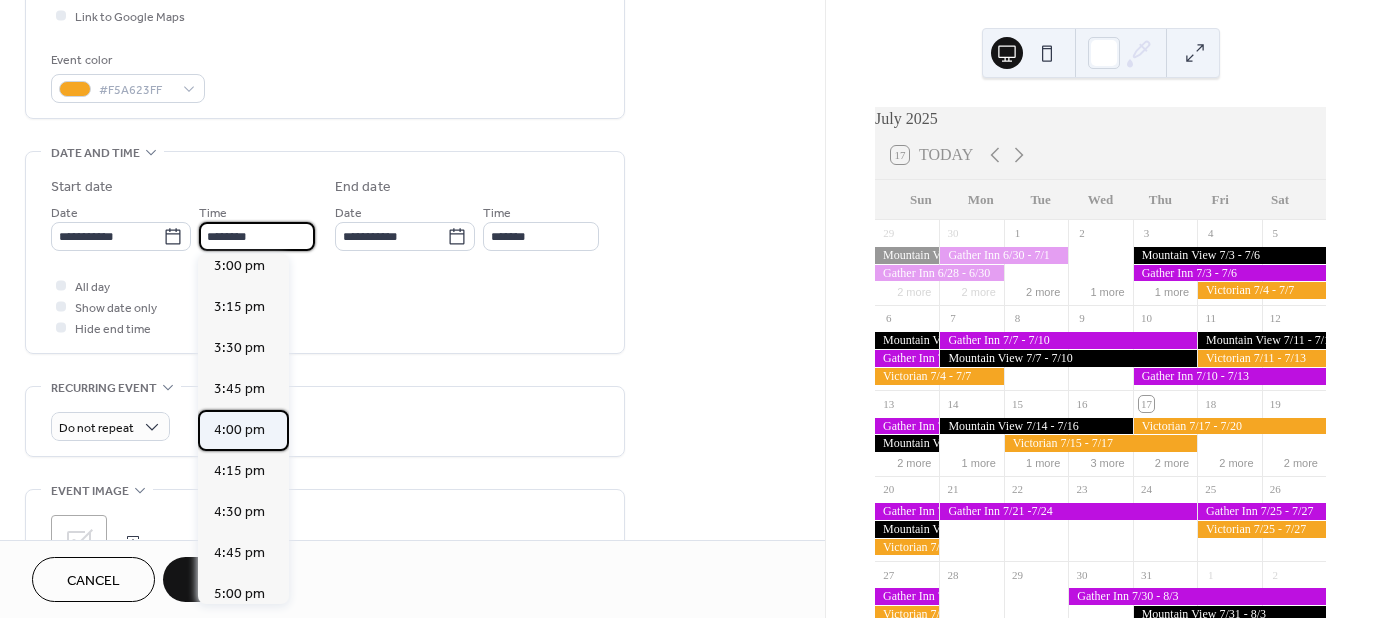 click on "4:00 pm" at bounding box center (239, 430) 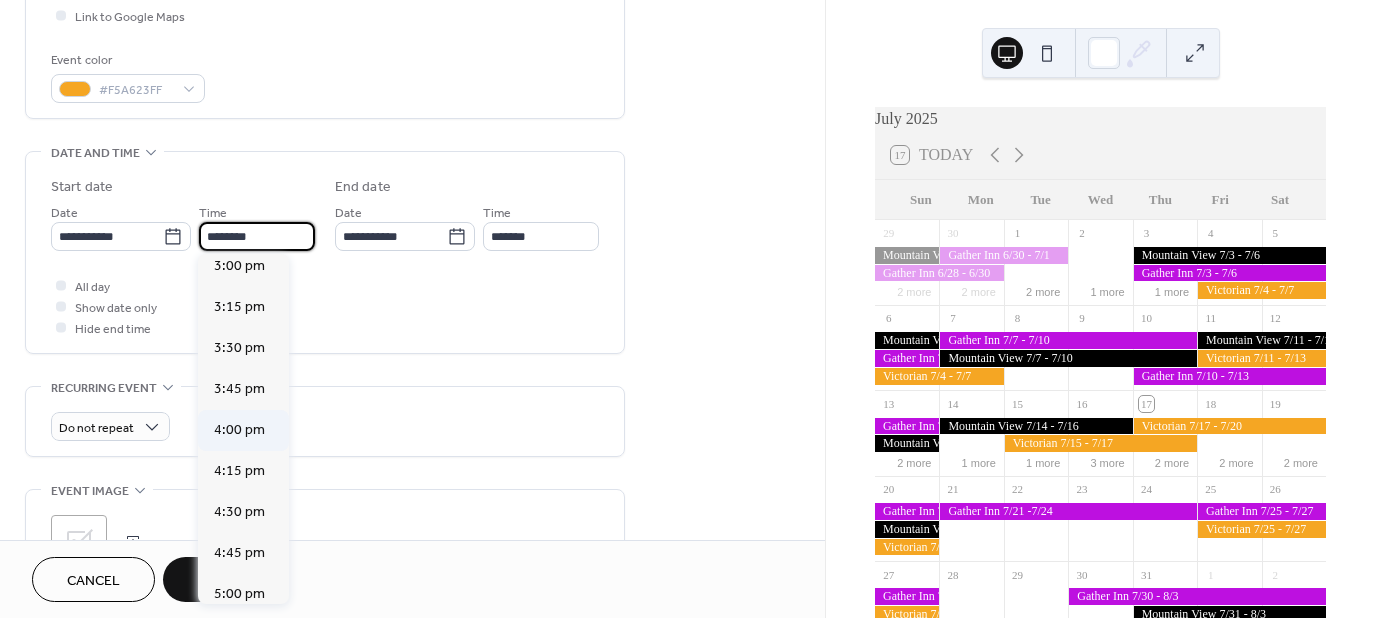 type on "*******" 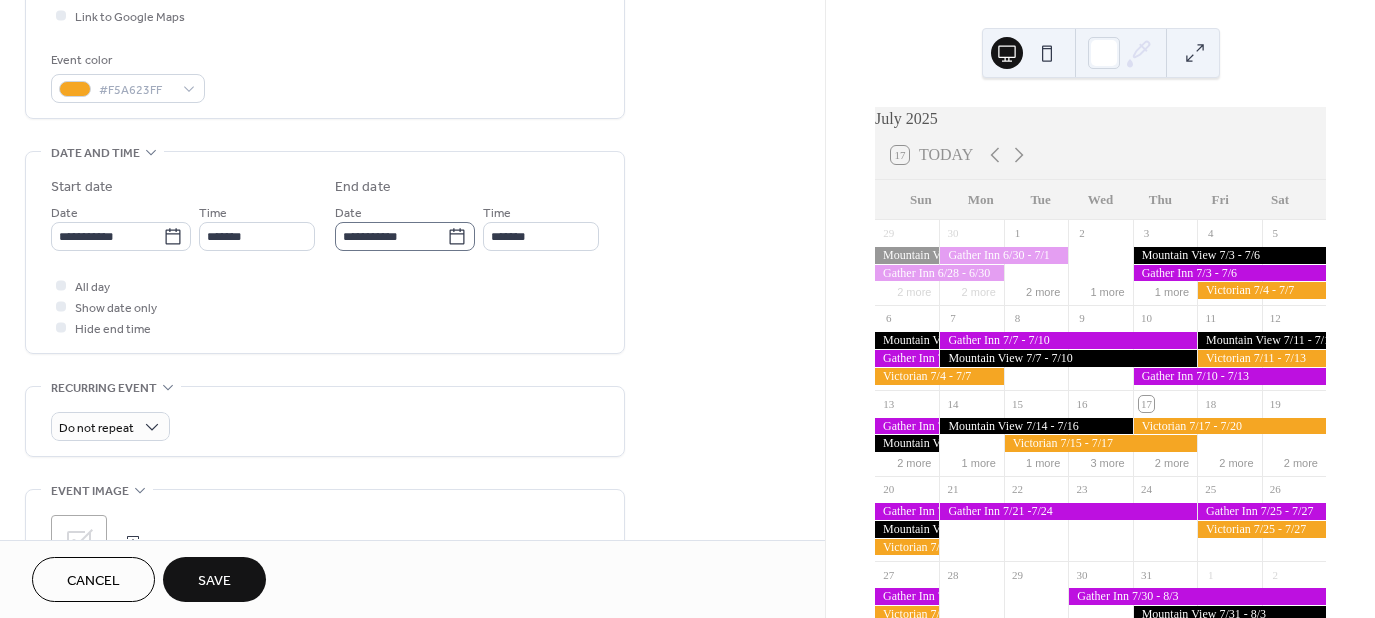 click 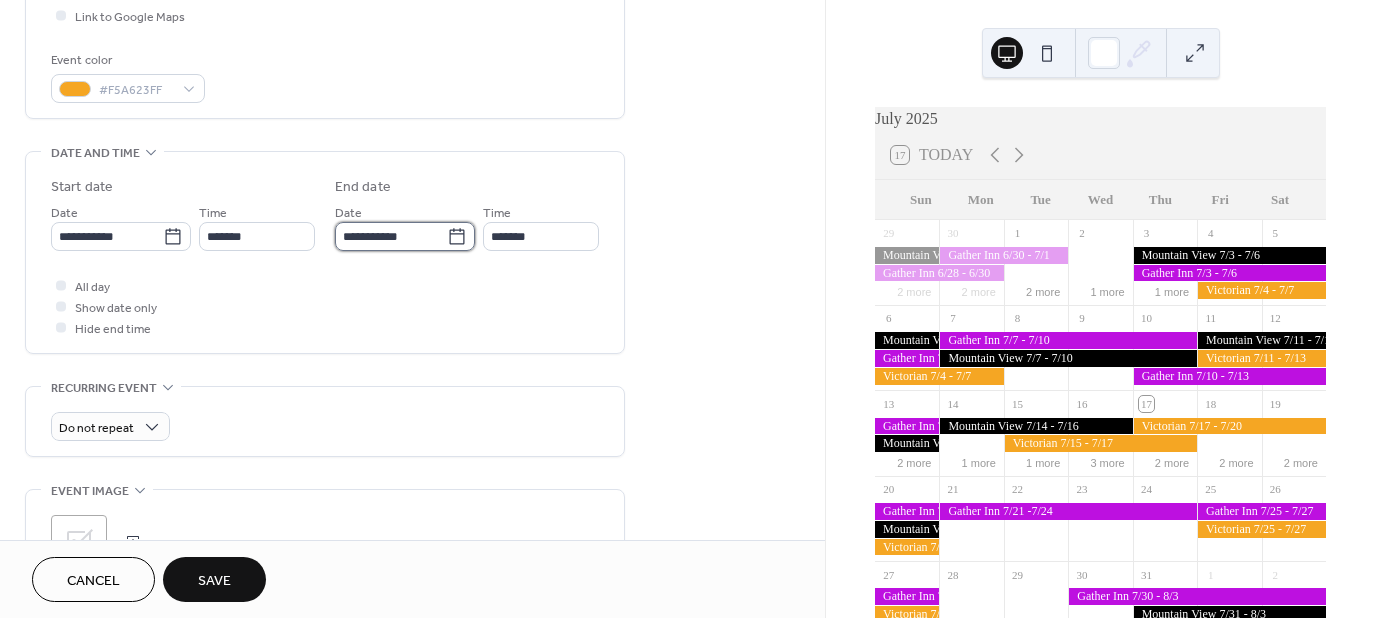 click on "**********" at bounding box center (391, 236) 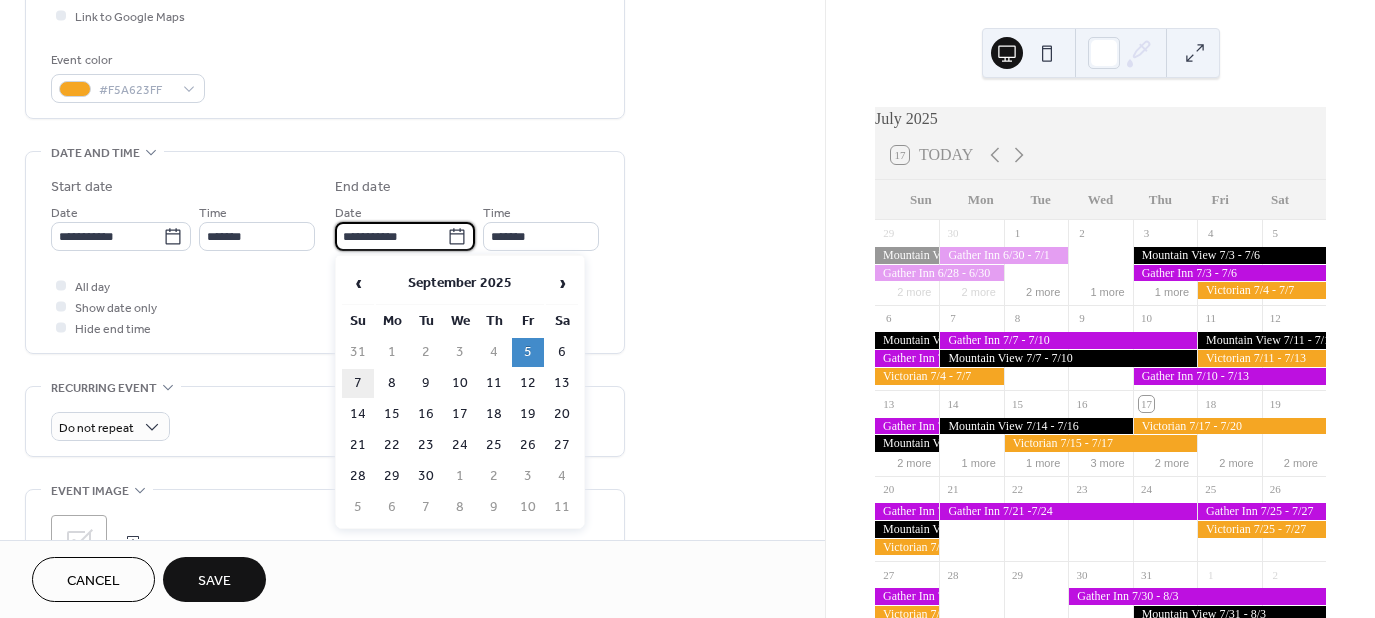 click on "7" at bounding box center [358, 383] 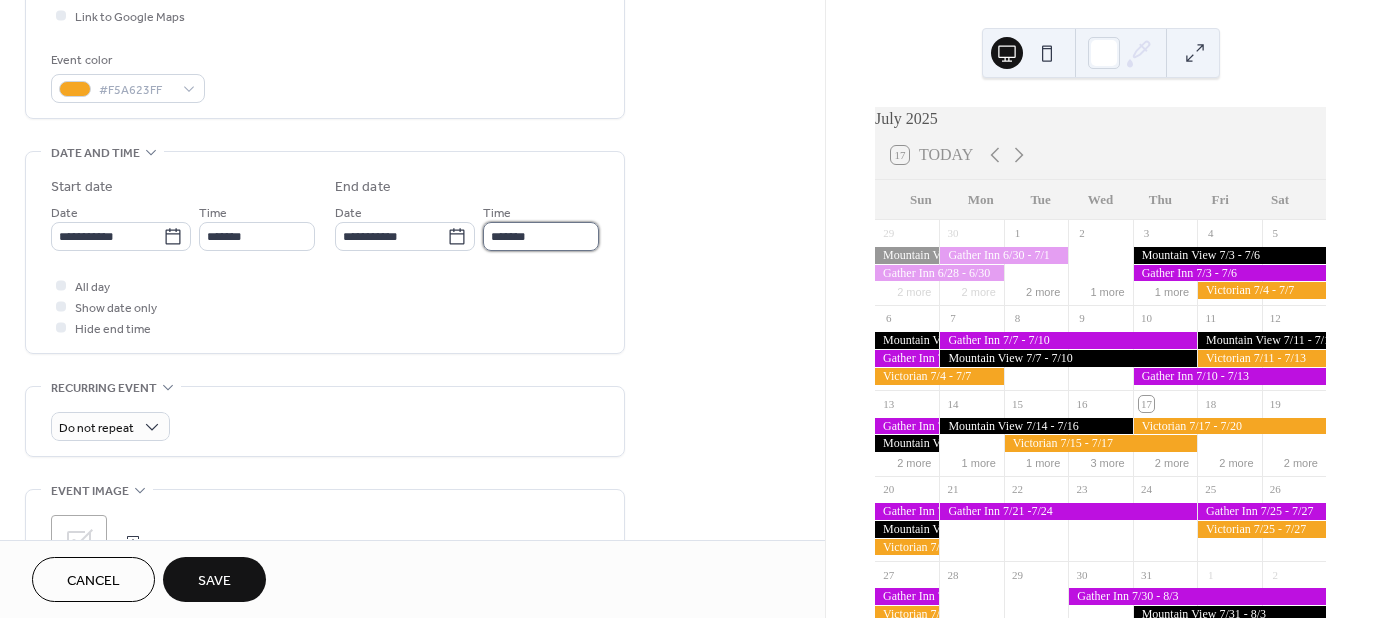 click on "*******" at bounding box center [541, 236] 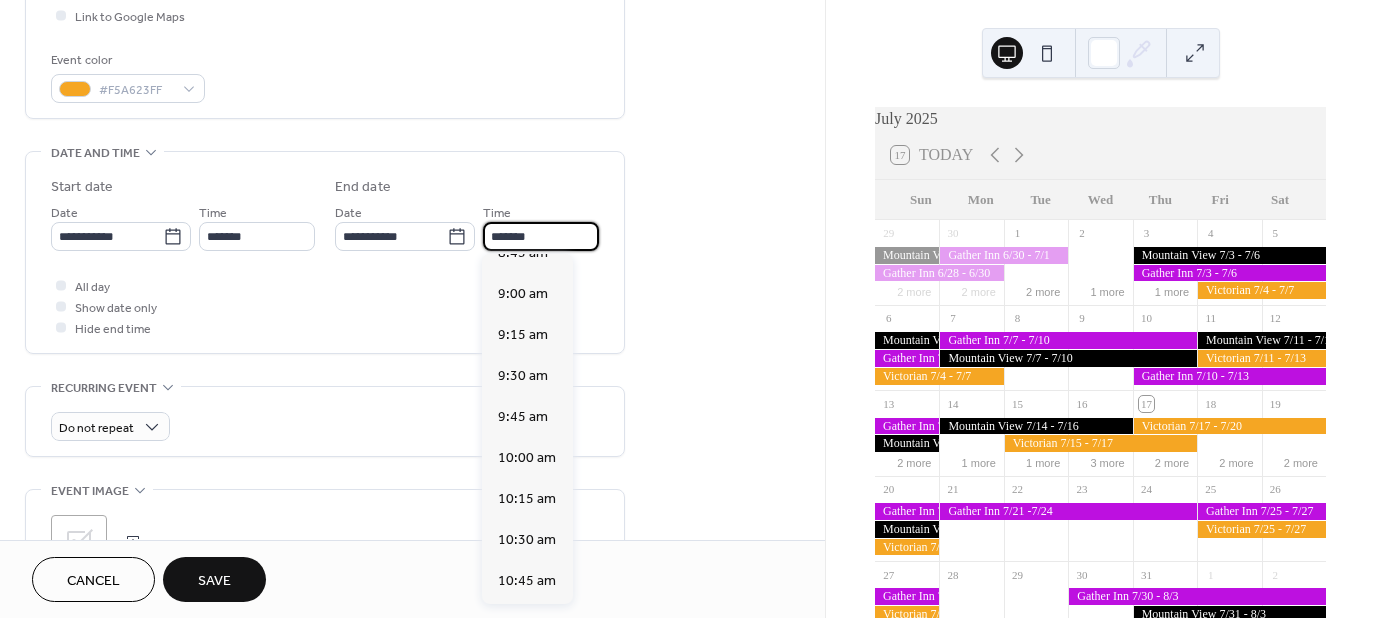 scroll, scrollTop: 1588, scrollLeft: 0, axis: vertical 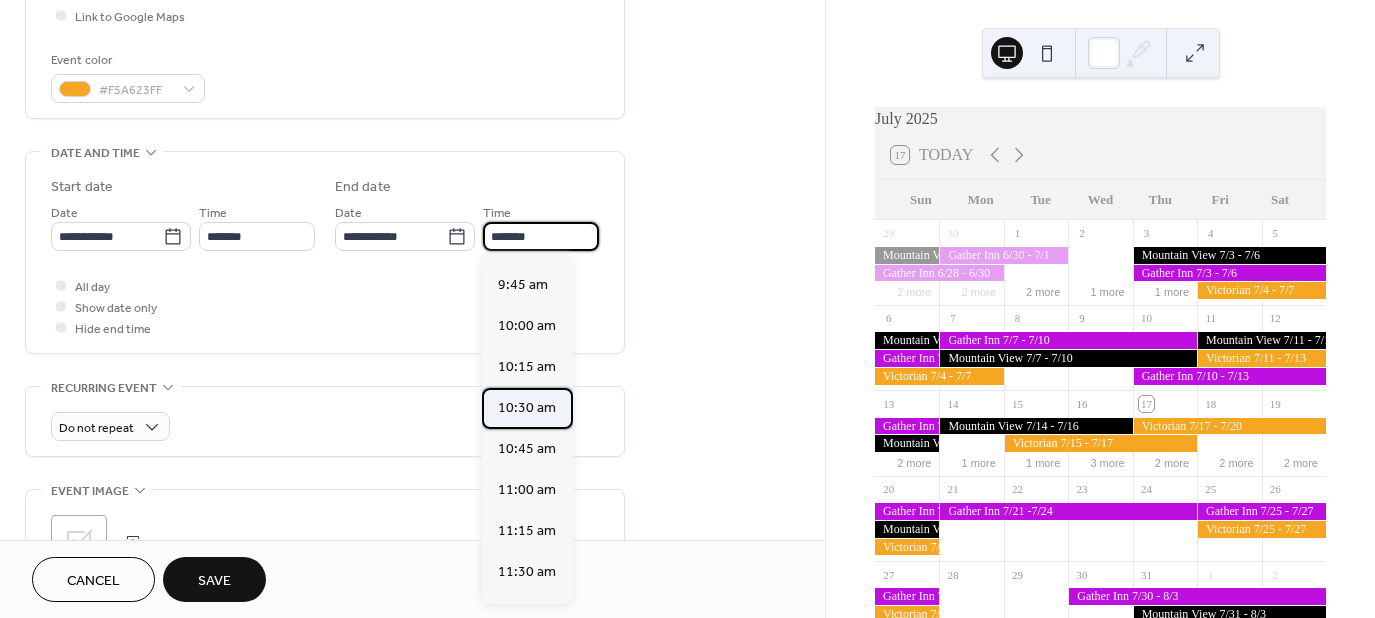 click on "10:30 am" at bounding box center (527, 408) 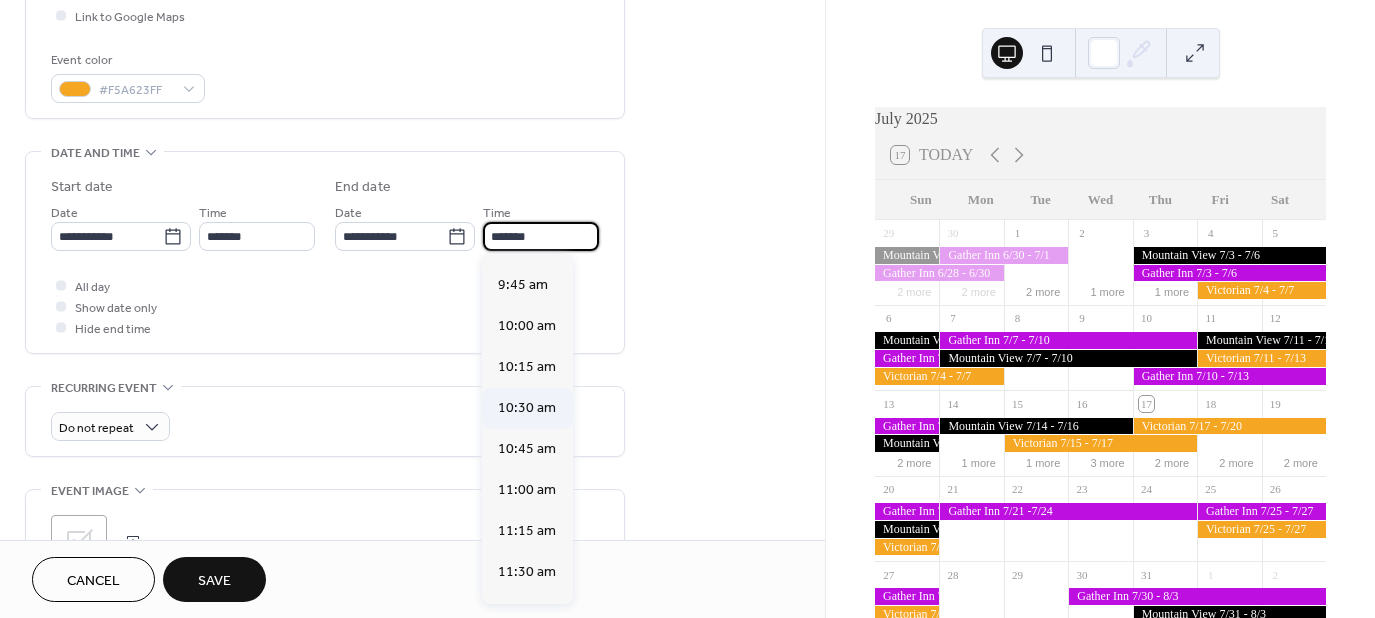 type on "********" 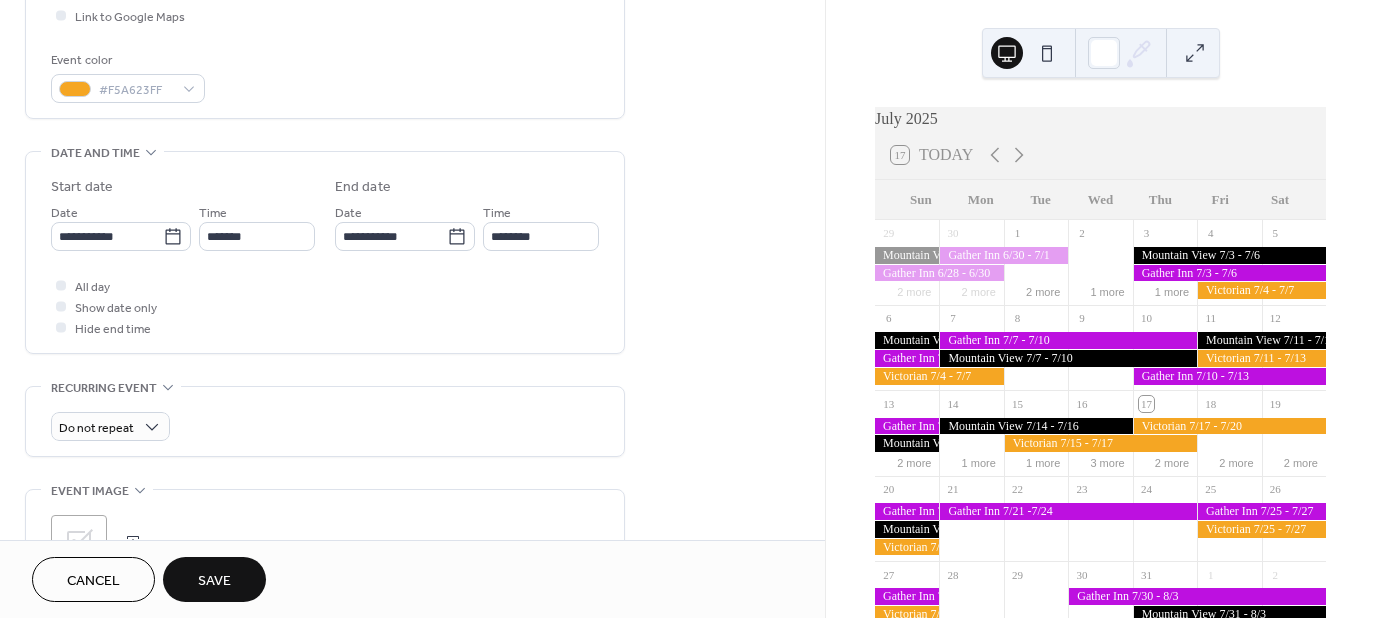 click on "**********" at bounding box center (412, 220) 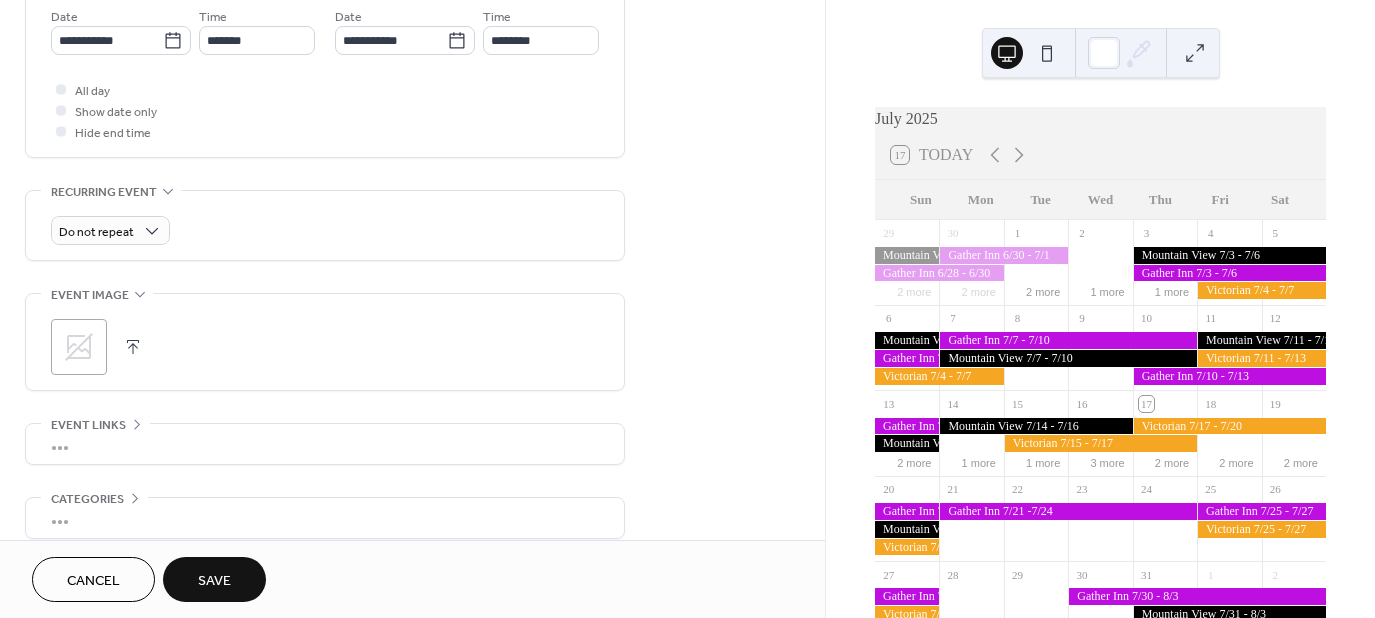 scroll, scrollTop: 700, scrollLeft: 0, axis: vertical 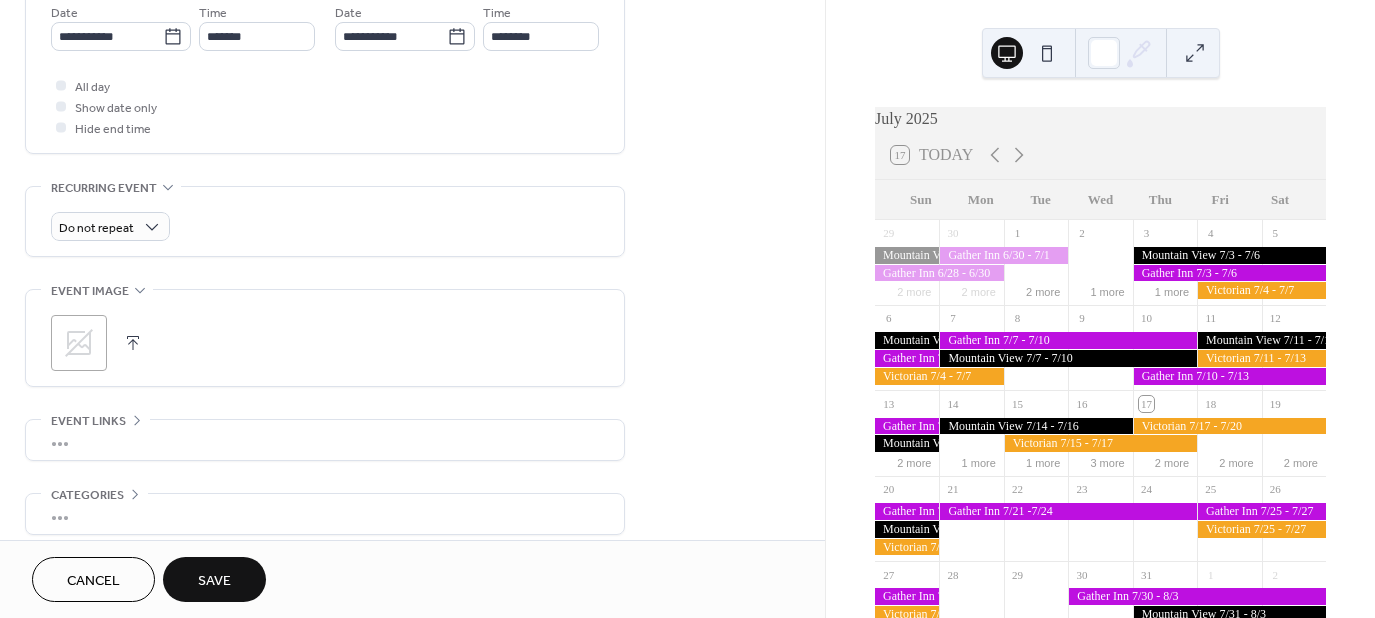 click 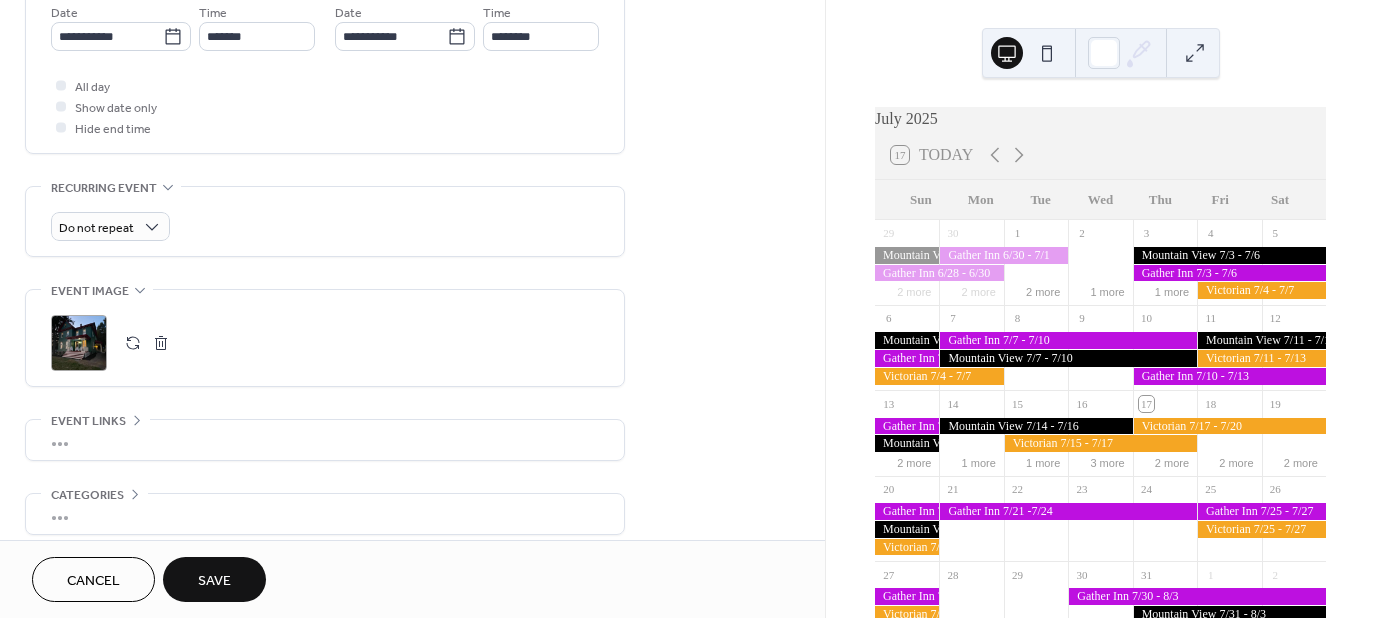 click on "Save" at bounding box center [214, 581] 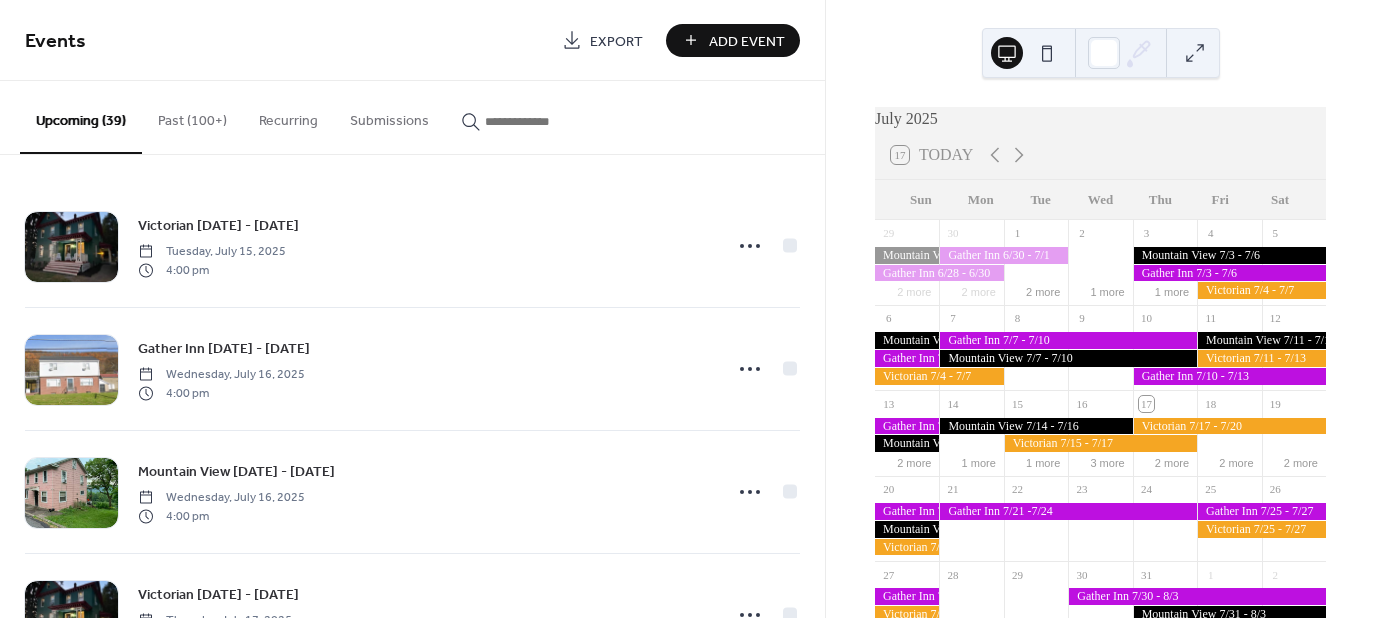scroll, scrollTop: 0, scrollLeft: 0, axis: both 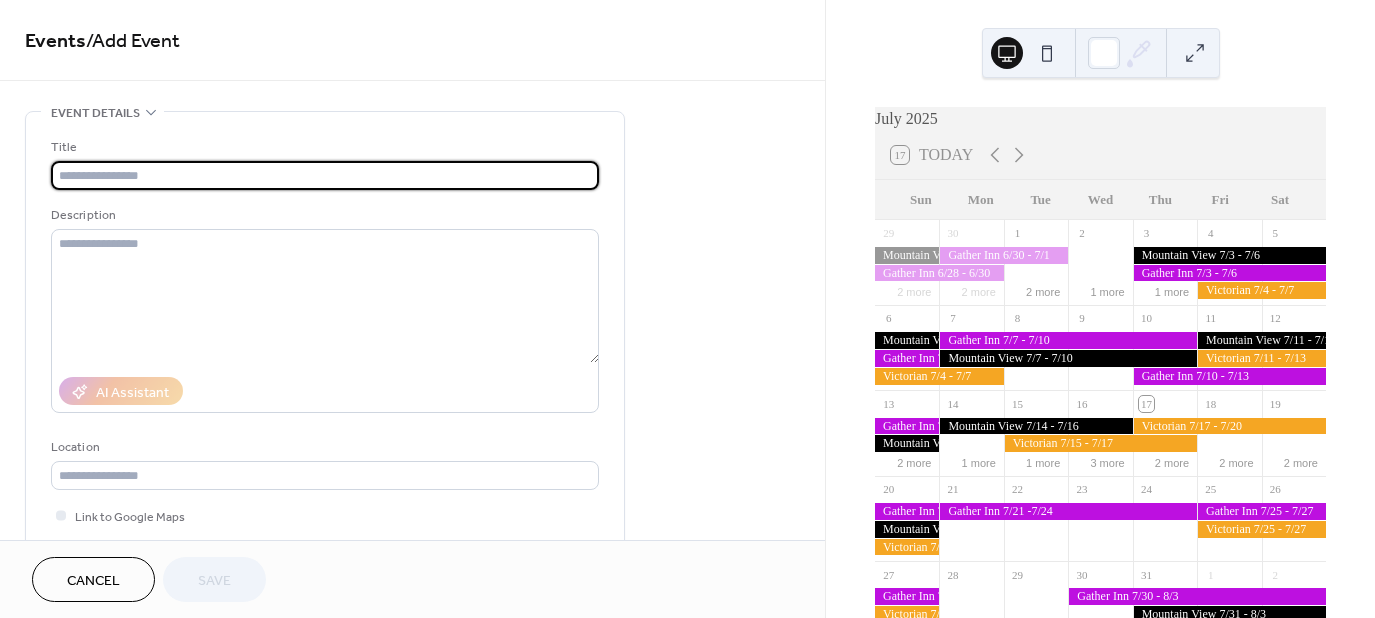 click at bounding box center (325, 175) 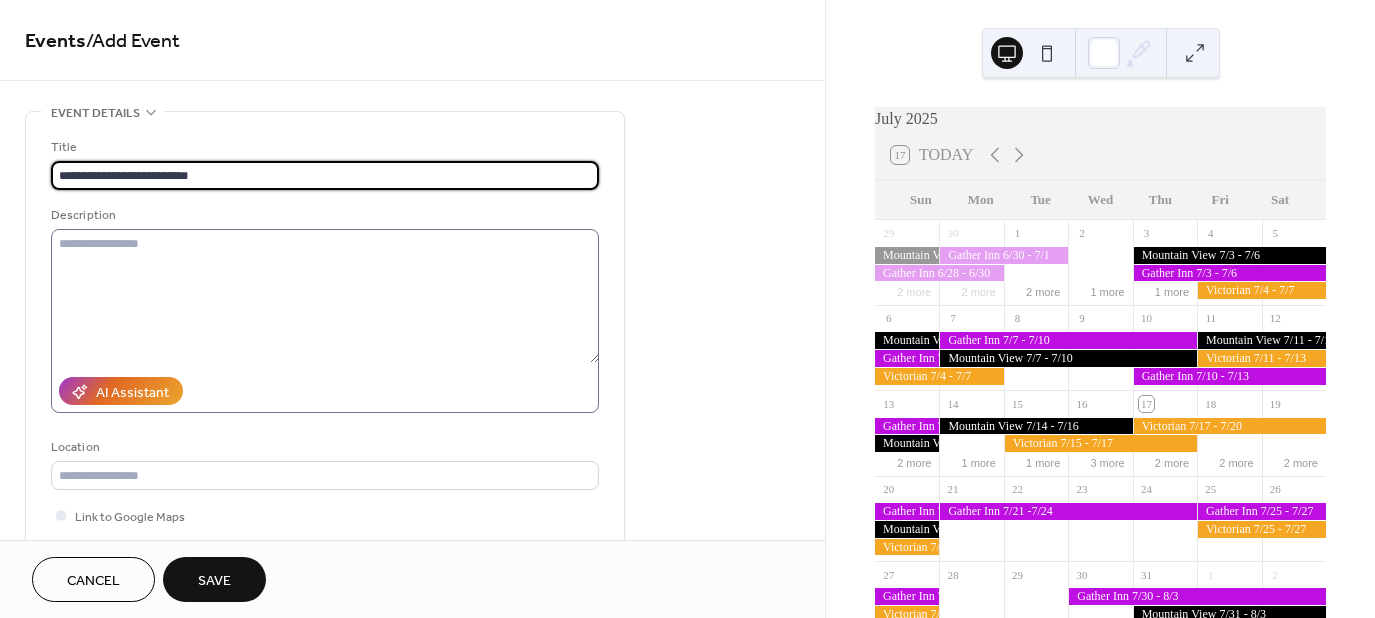type on "**********" 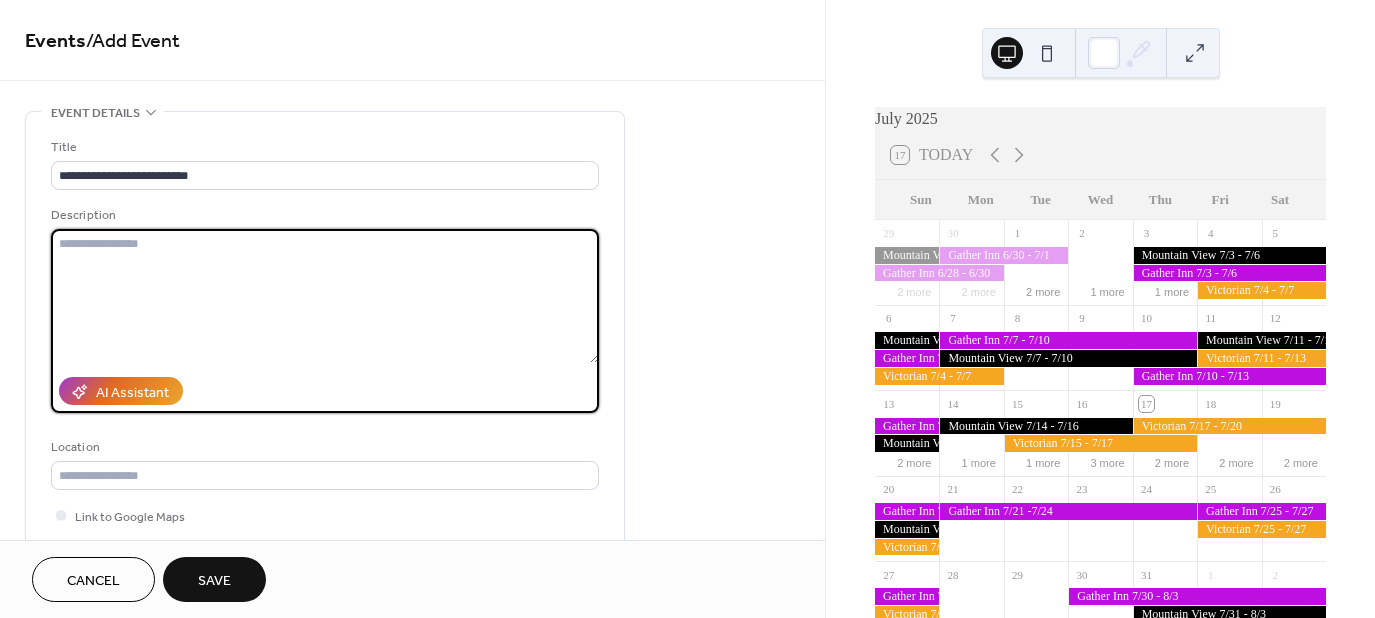 click at bounding box center (325, 296) 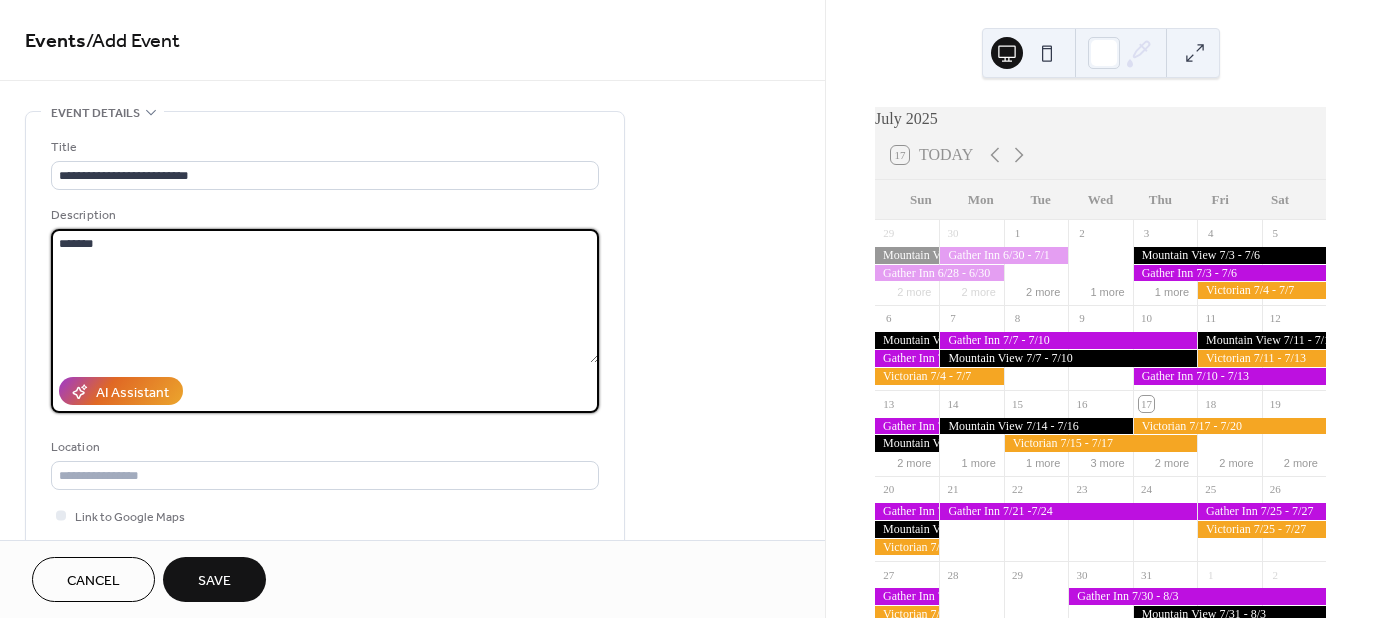 type on "*******" 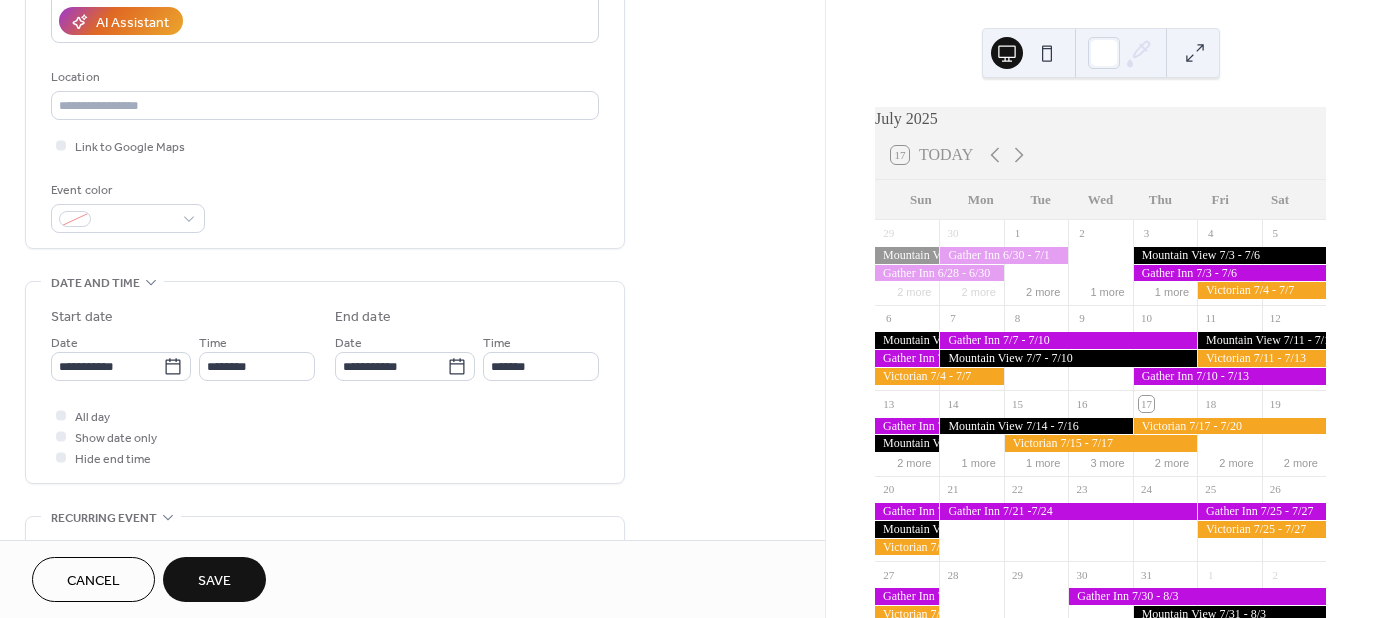 scroll, scrollTop: 400, scrollLeft: 0, axis: vertical 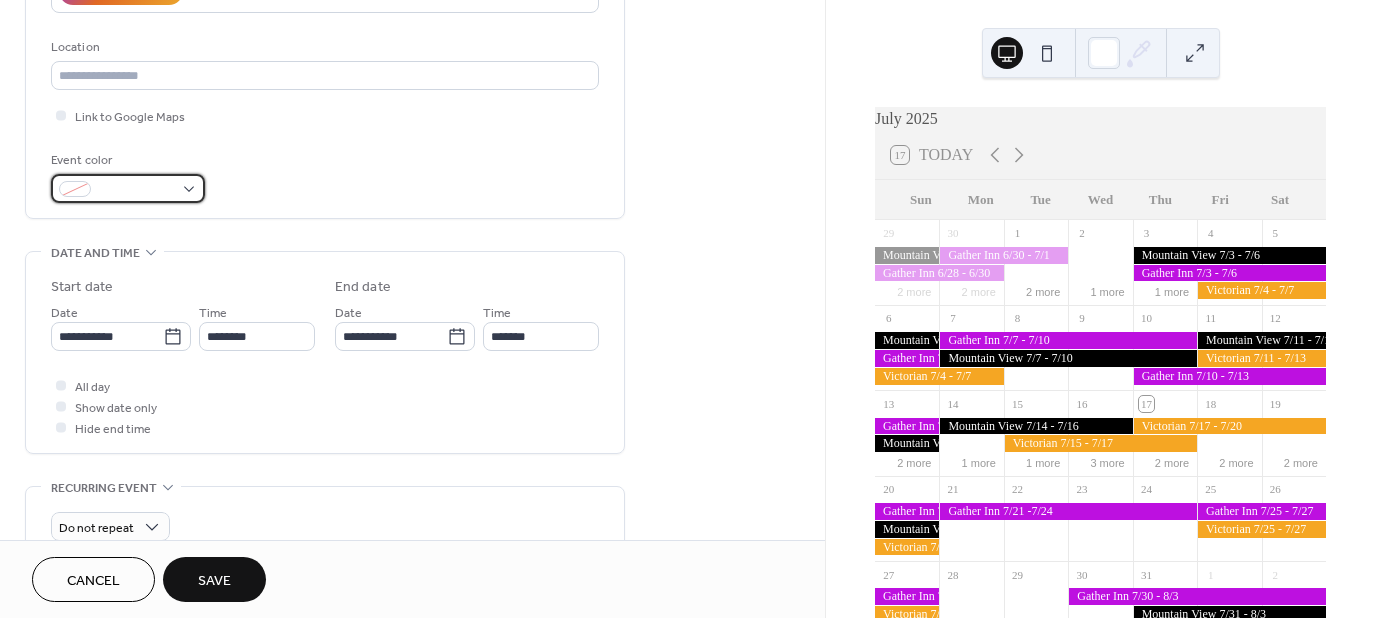 click at bounding box center (128, 188) 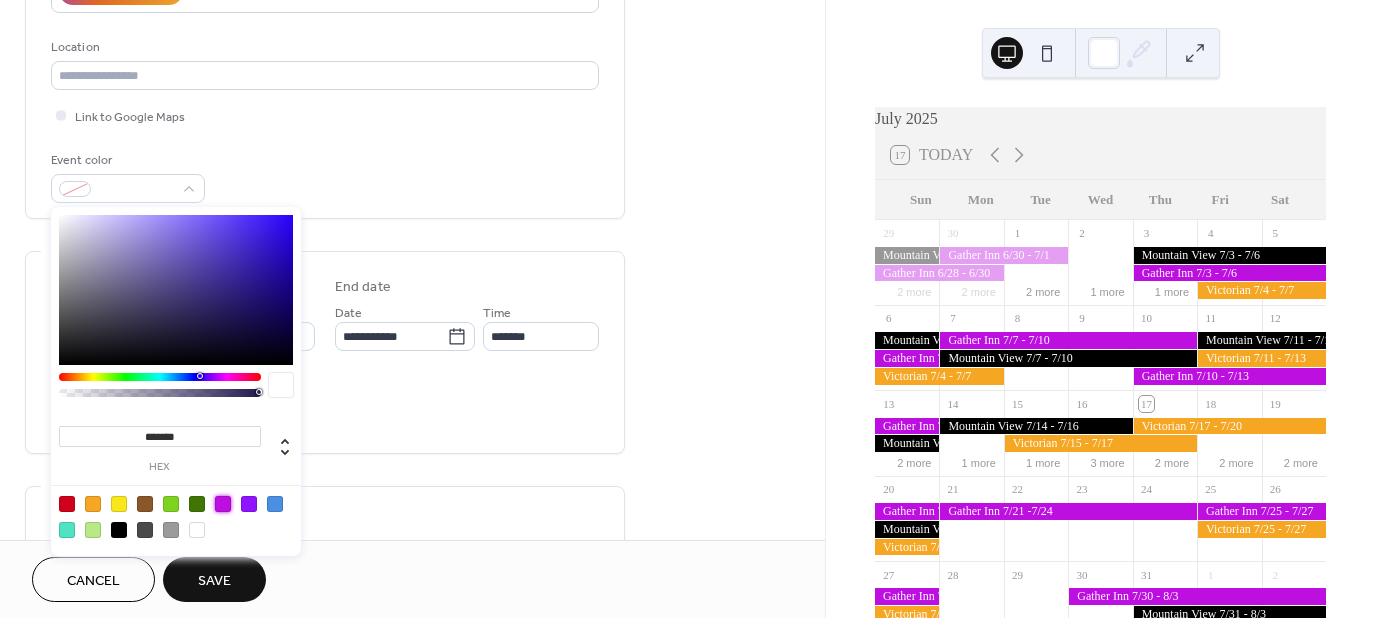click at bounding box center [223, 504] 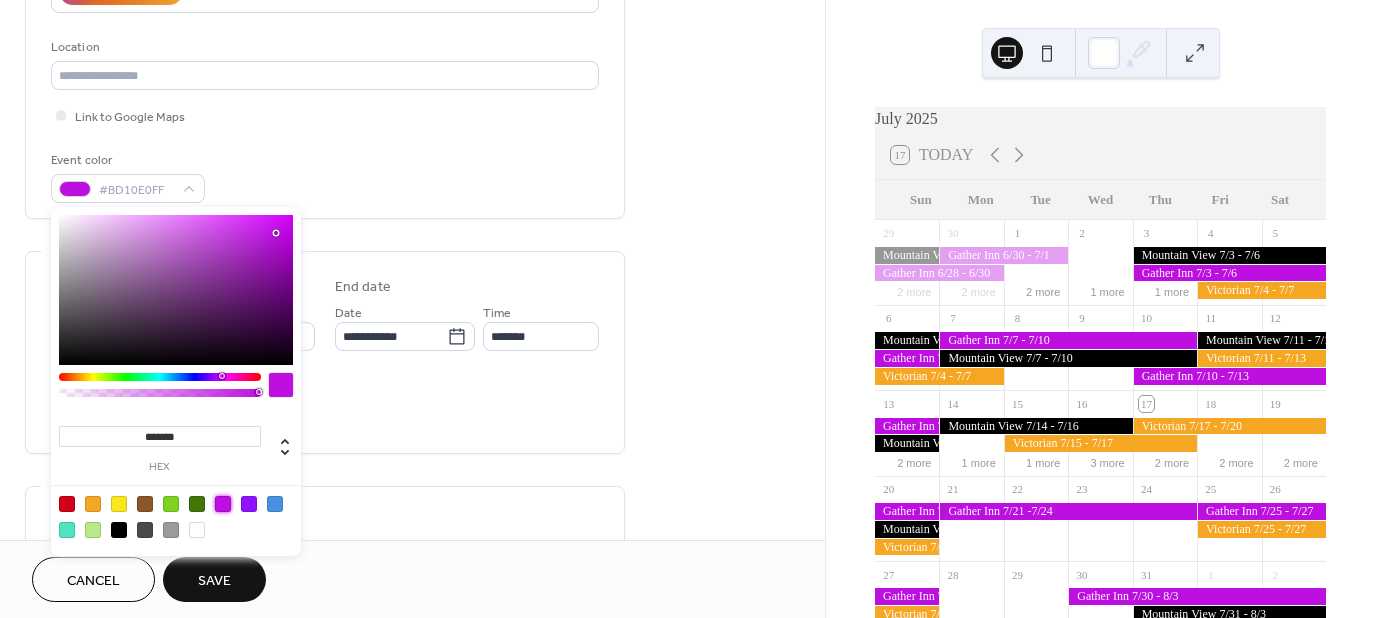 click on "**********" at bounding box center (412, 320) 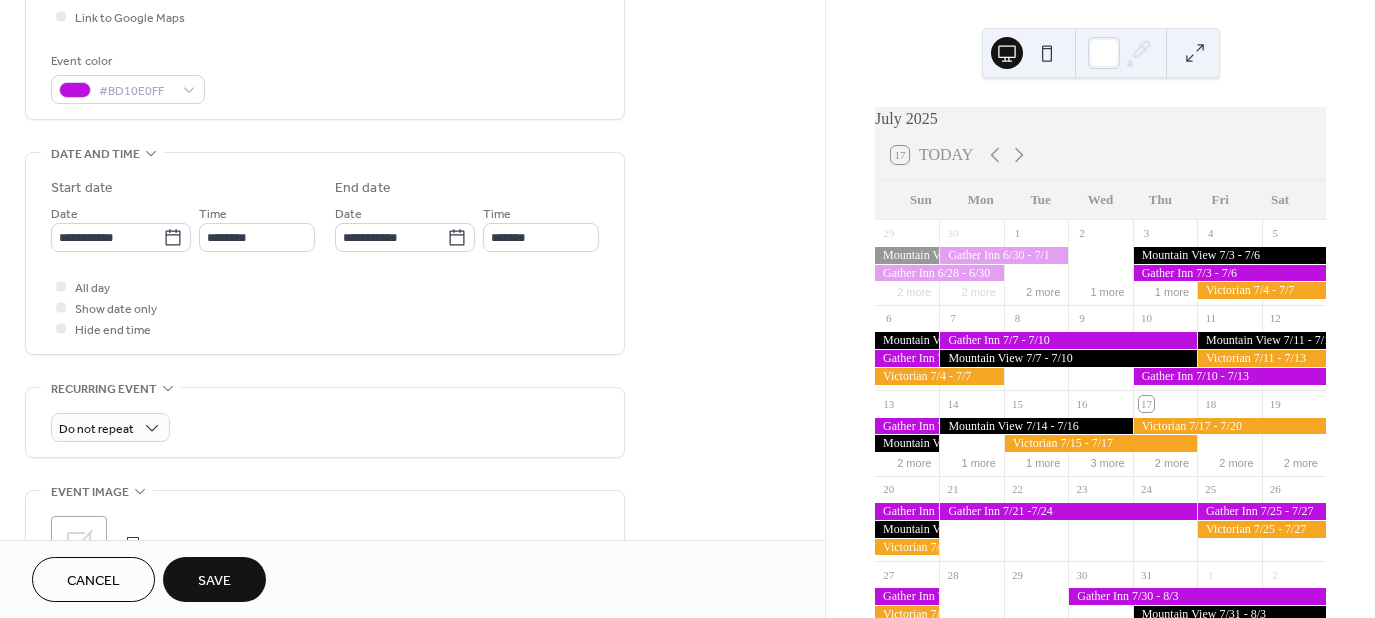 scroll, scrollTop: 500, scrollLeft: 0, axis: vertical 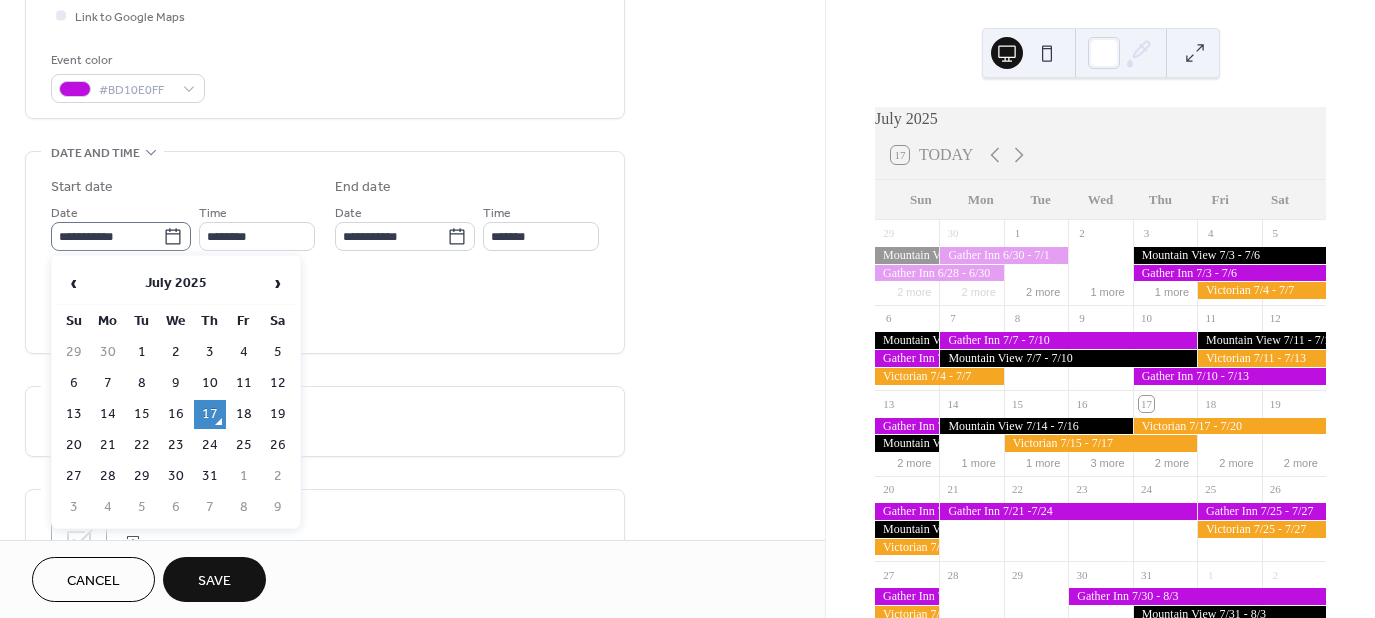click 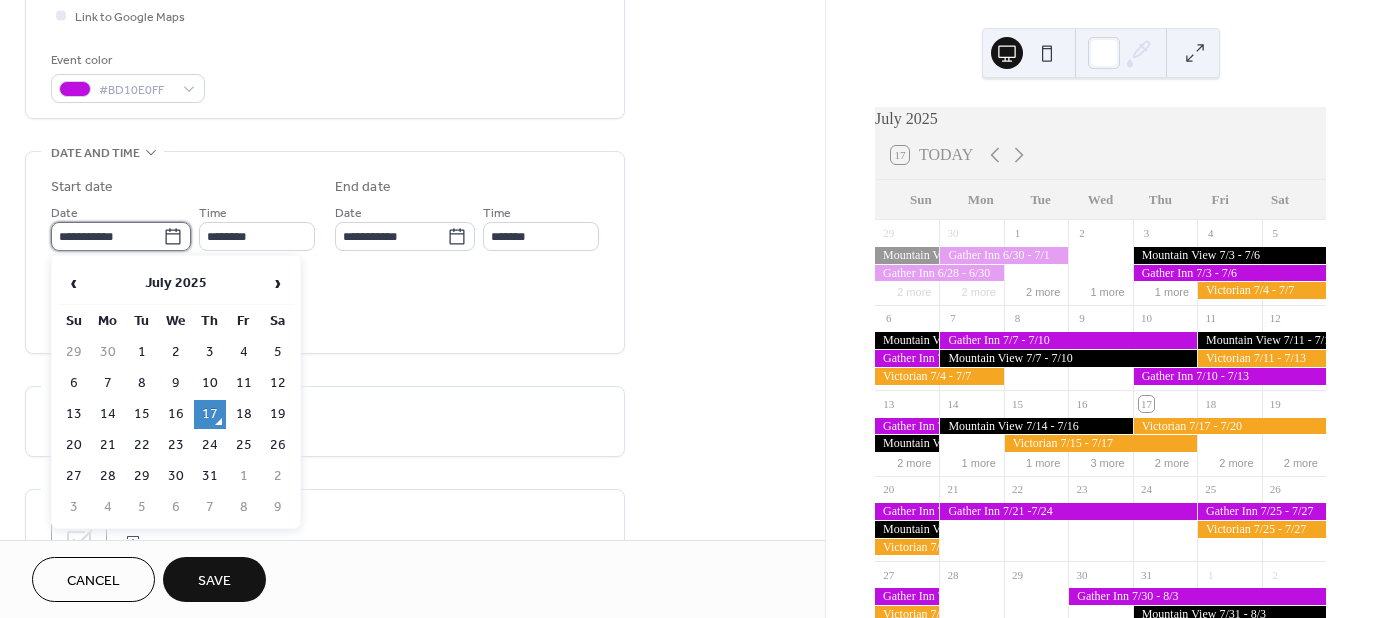 click on "**********" at bounding box center (107, 236) 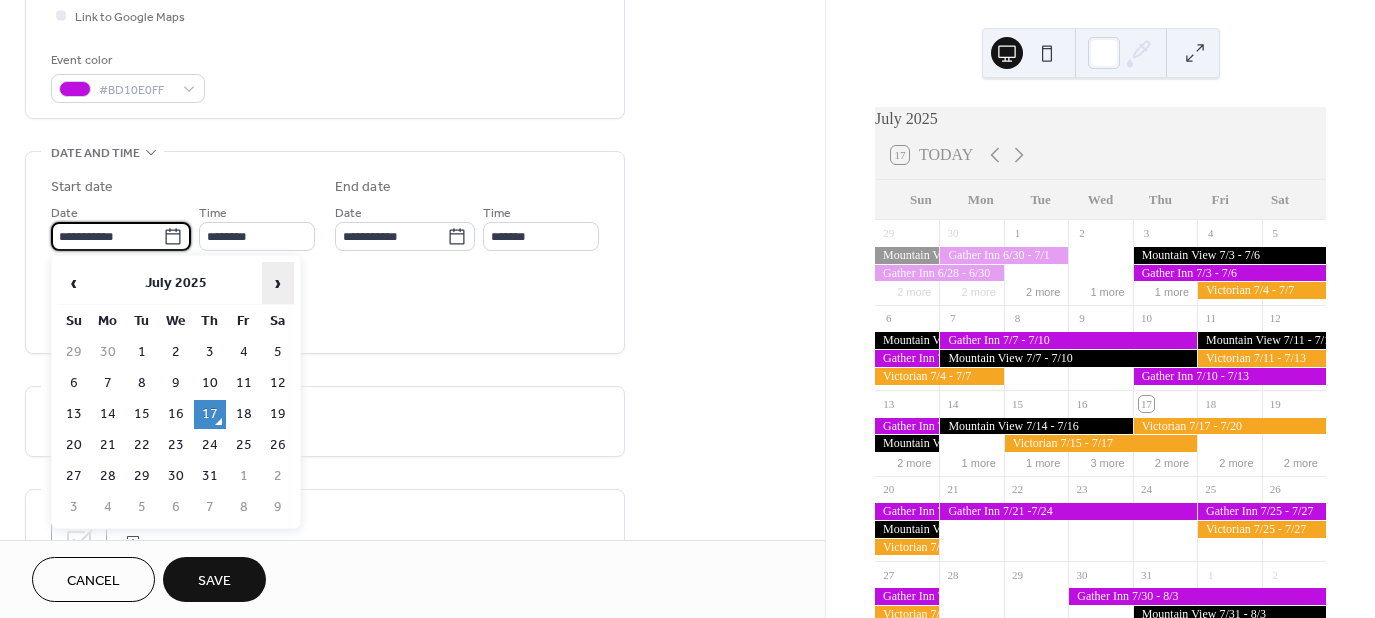 click on "›" at bounding box center (278, 283) 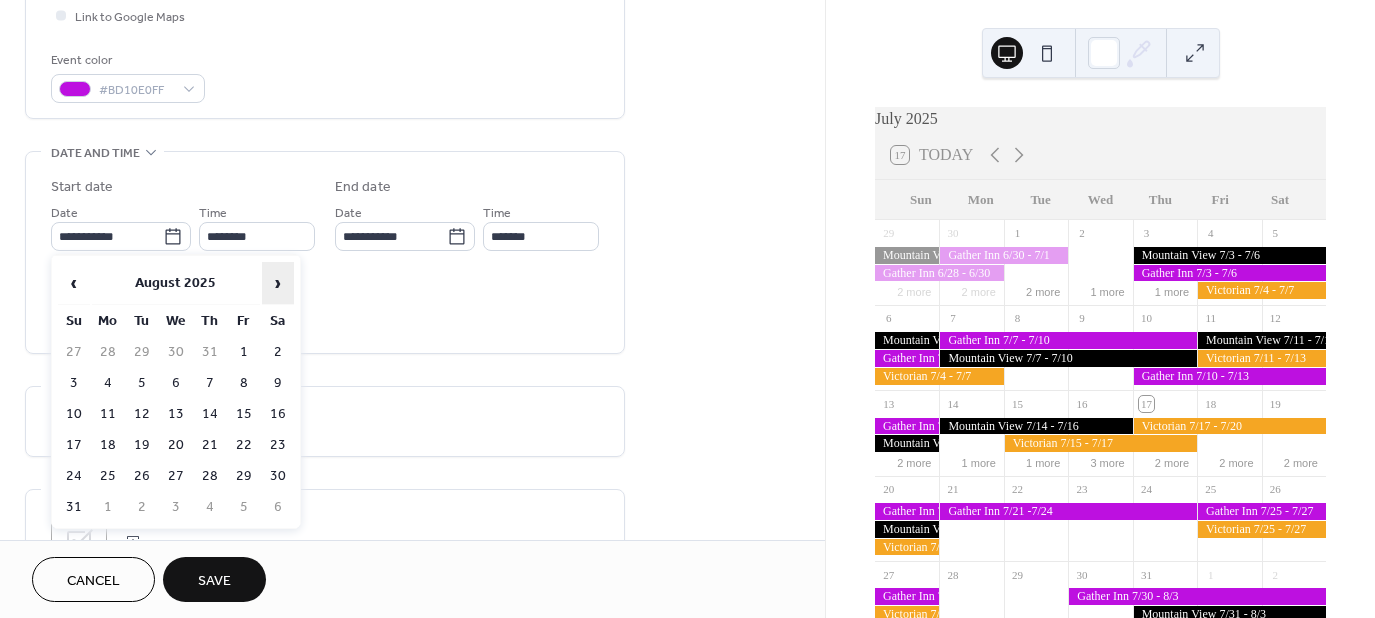 click on "›" at bounding box center [278, 283] 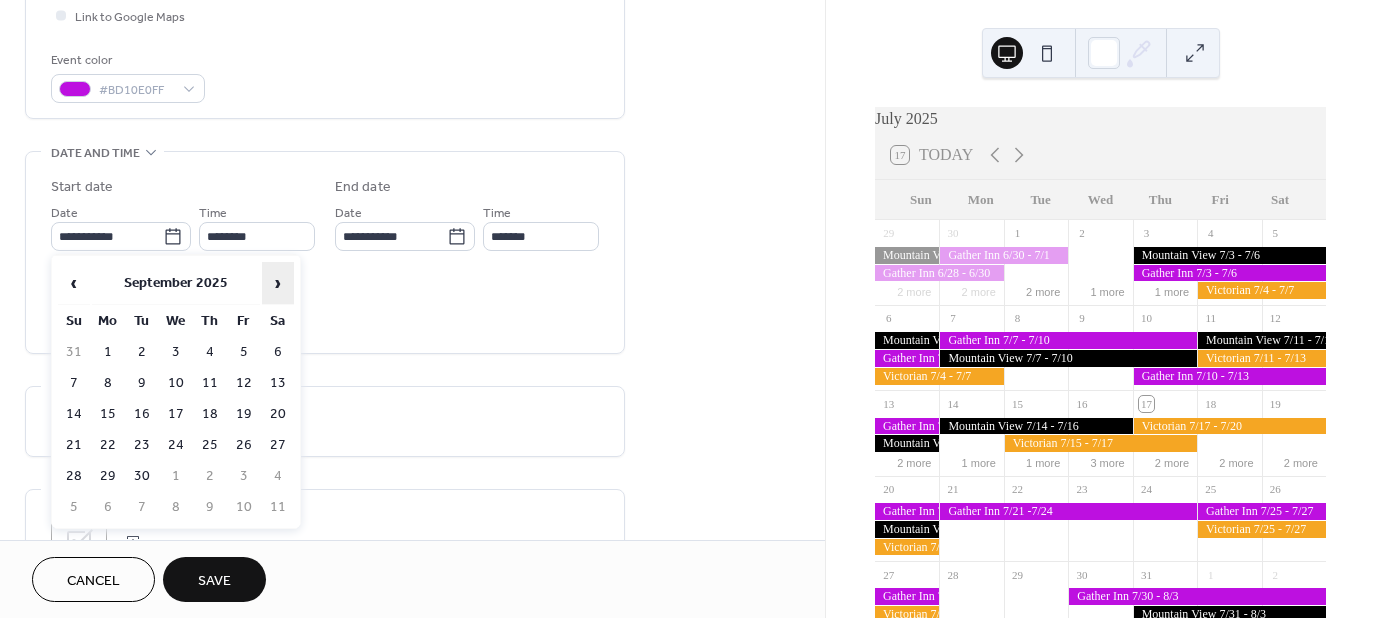click on "›" at bounding box center [278, 283] 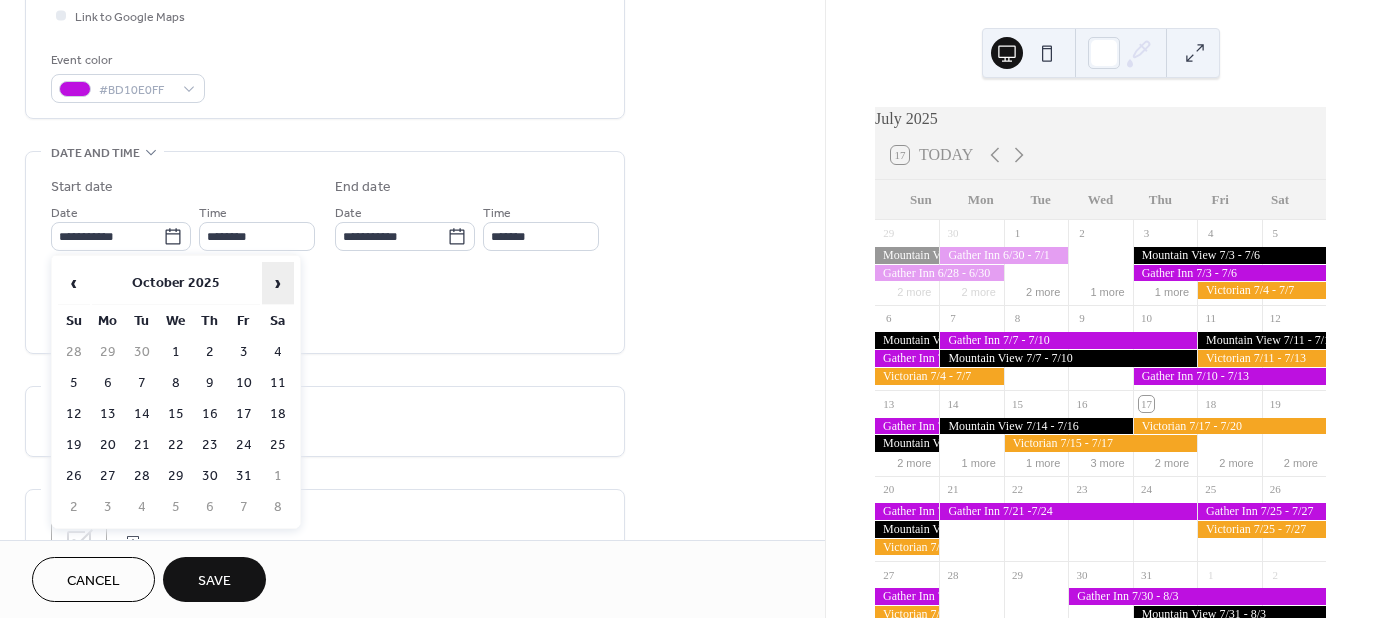 click on "›" at bounding box center (278, 283) 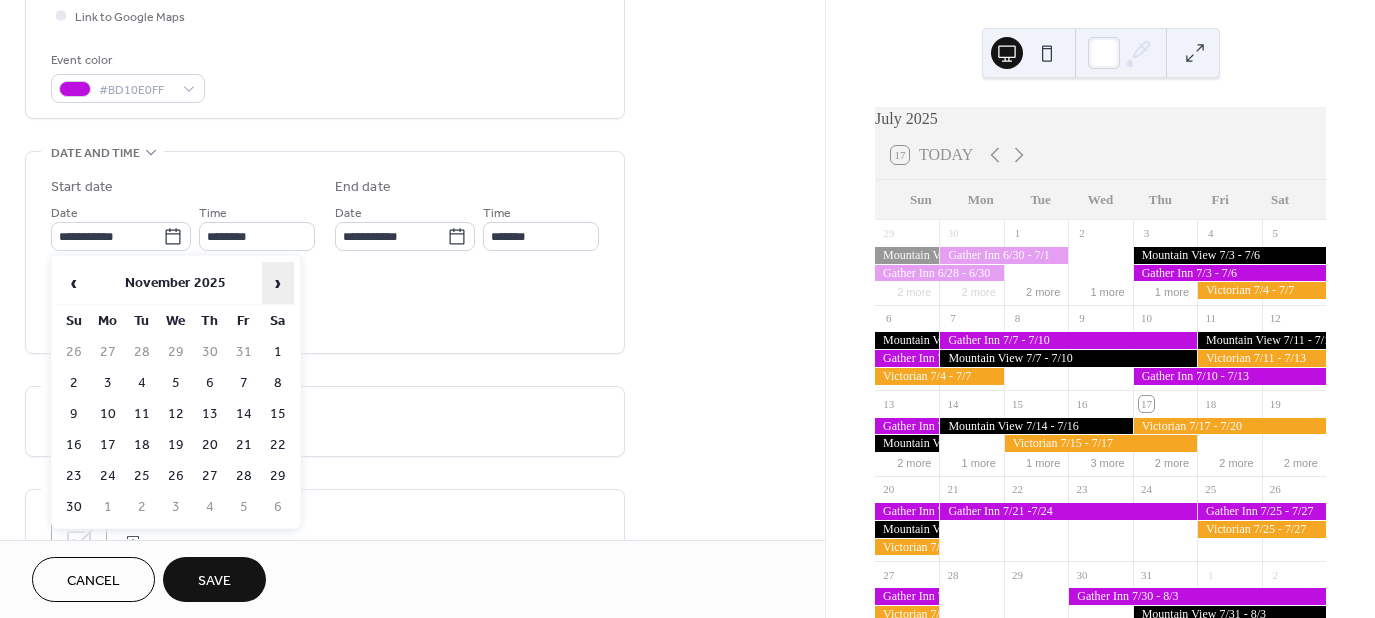 click on "›" at bounding box center (278, 283) 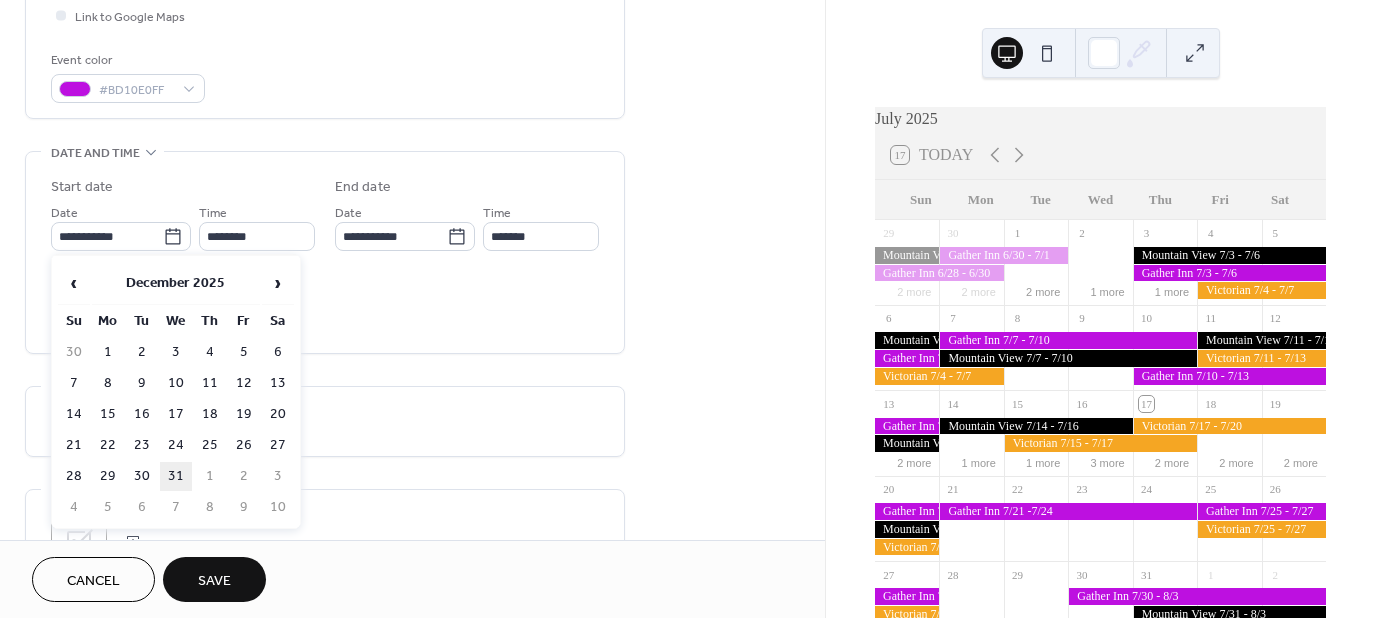 click on "31" at bounding box center (176, 476) 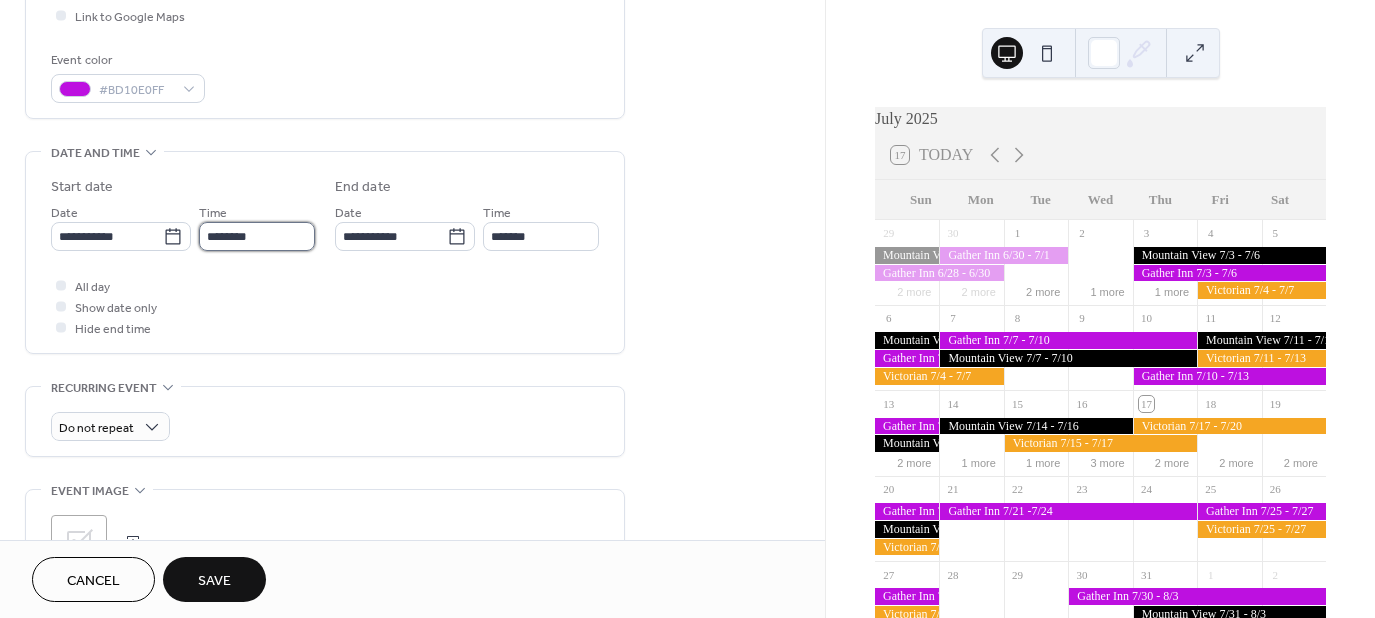 click on "********" at bounding box center [257, 236] 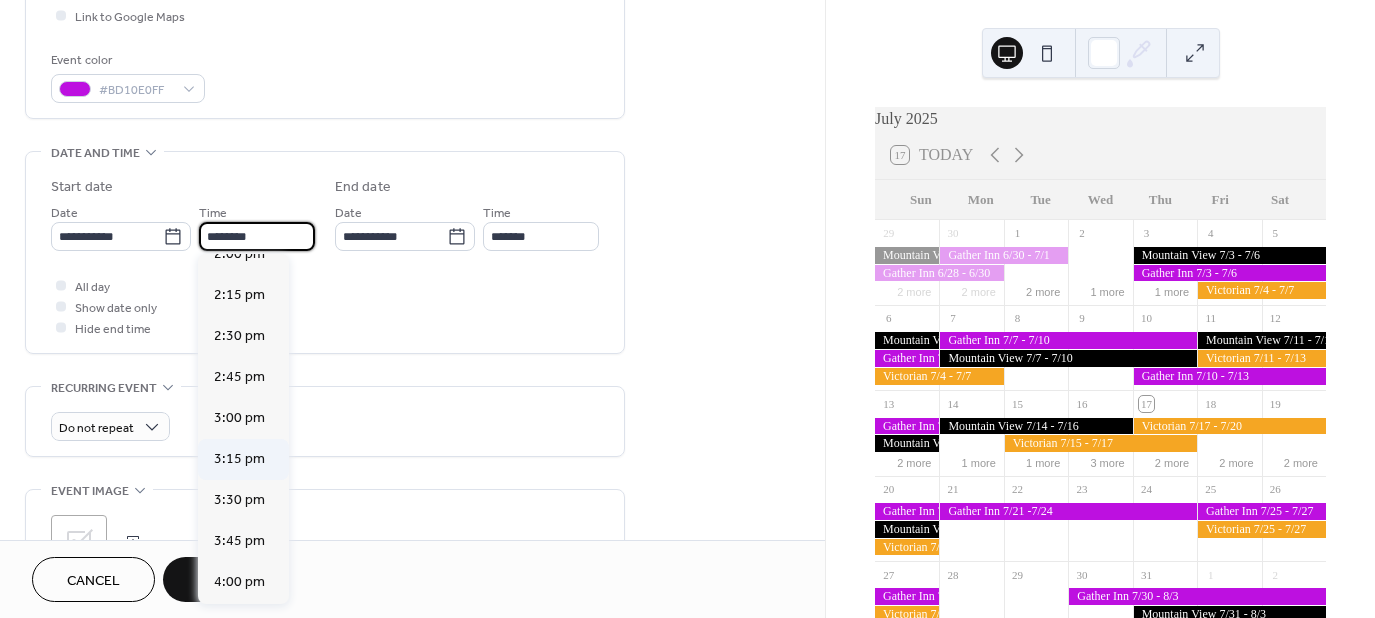 scroll, scrollTop: 2468, scrollLeft: 0, axis: vertical 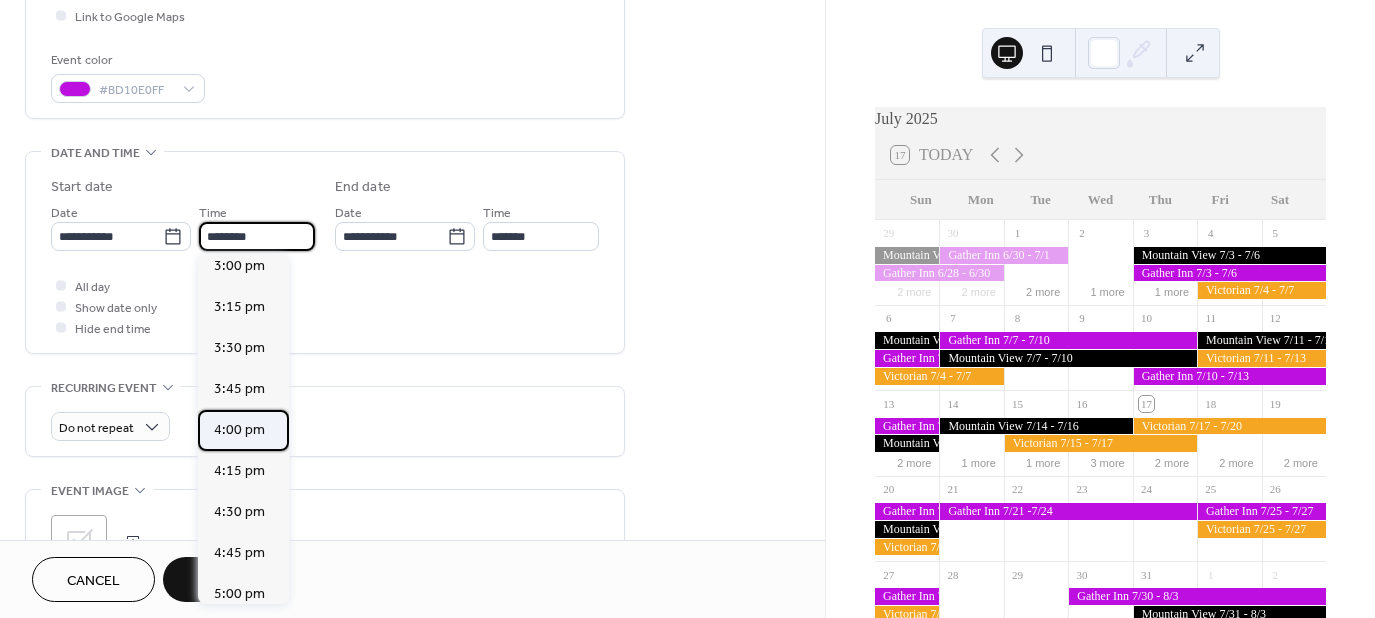 click on "4:00 pm" at bounding box center [239, 430] 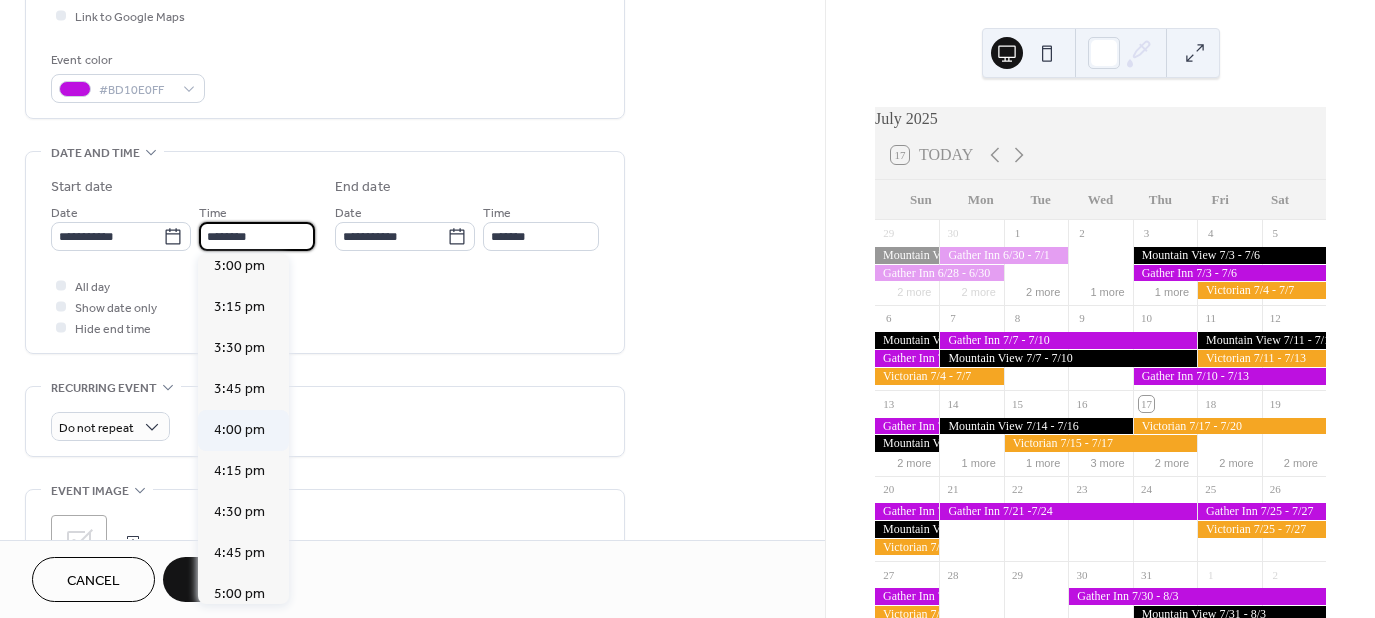 type on "*******" 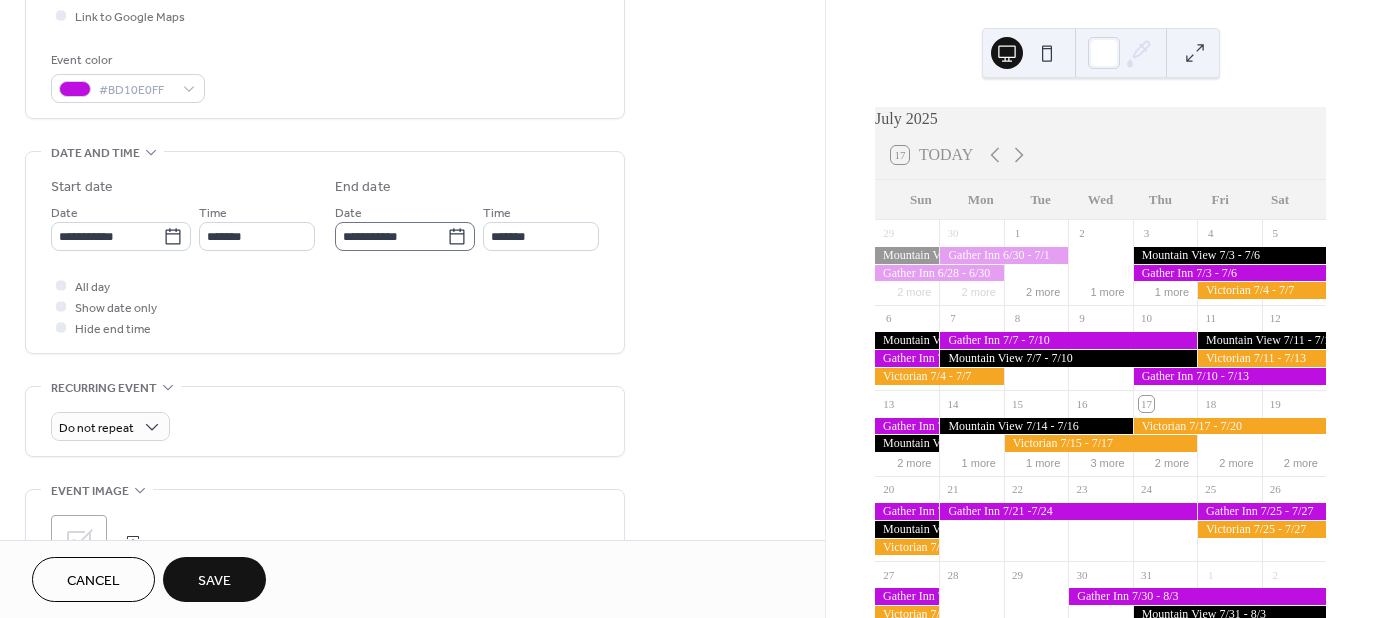 click 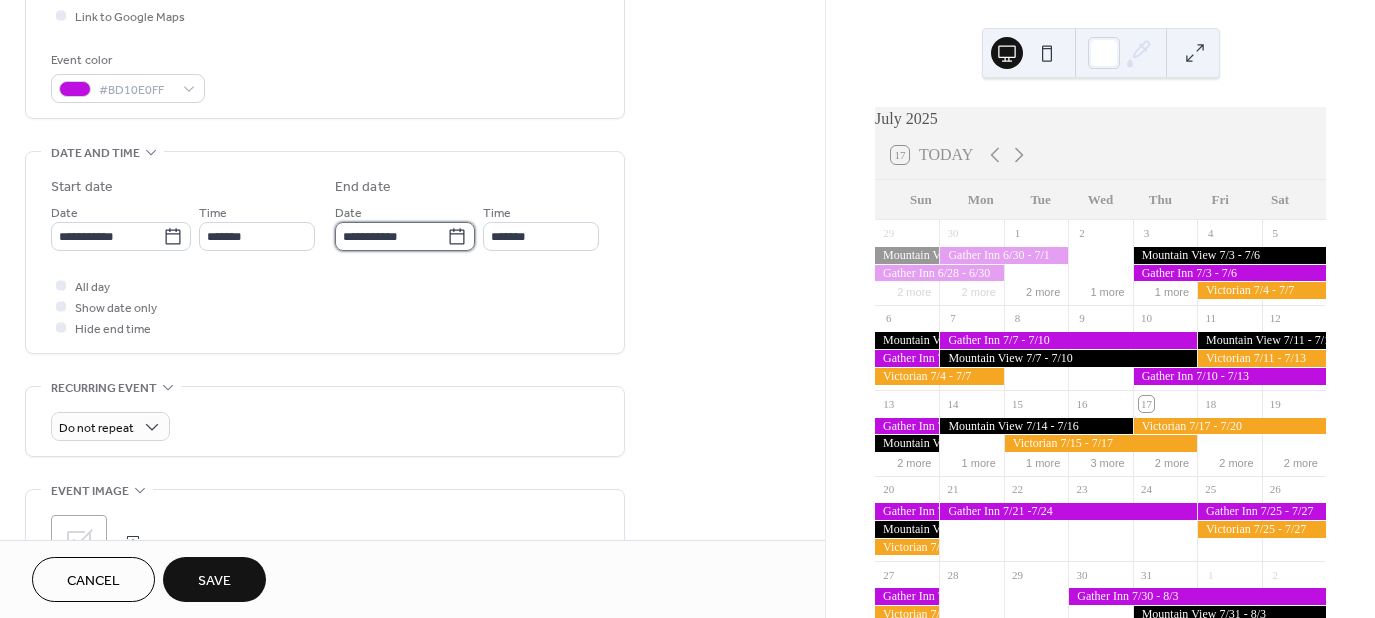 click on "**********" at bounding box center (391, 236) 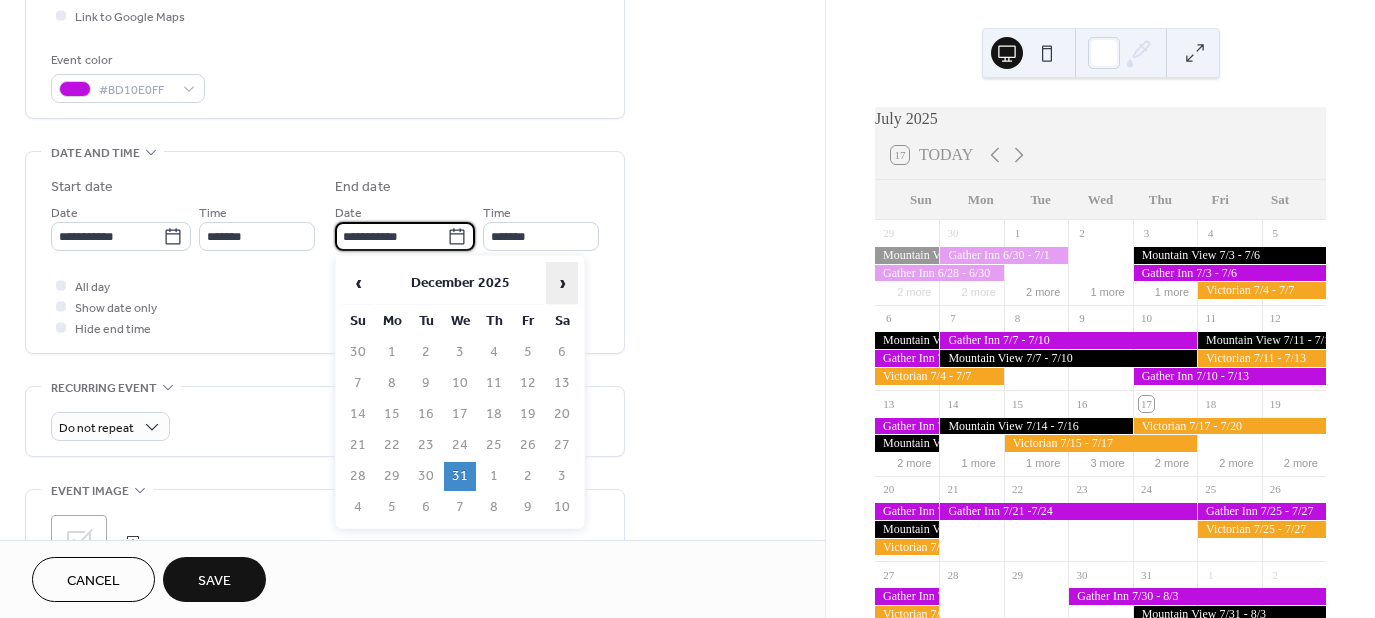 click on "›" at bounding box center [562, 283] 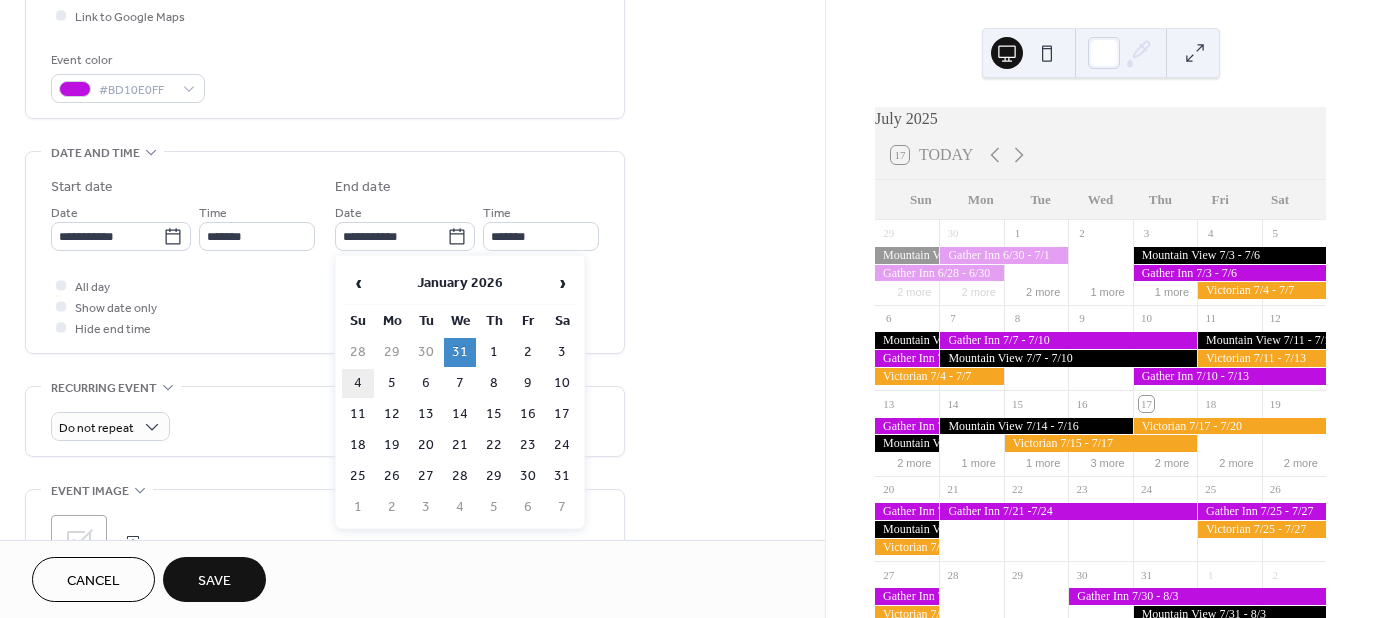 click on "4" at bounding box center [358, 383] 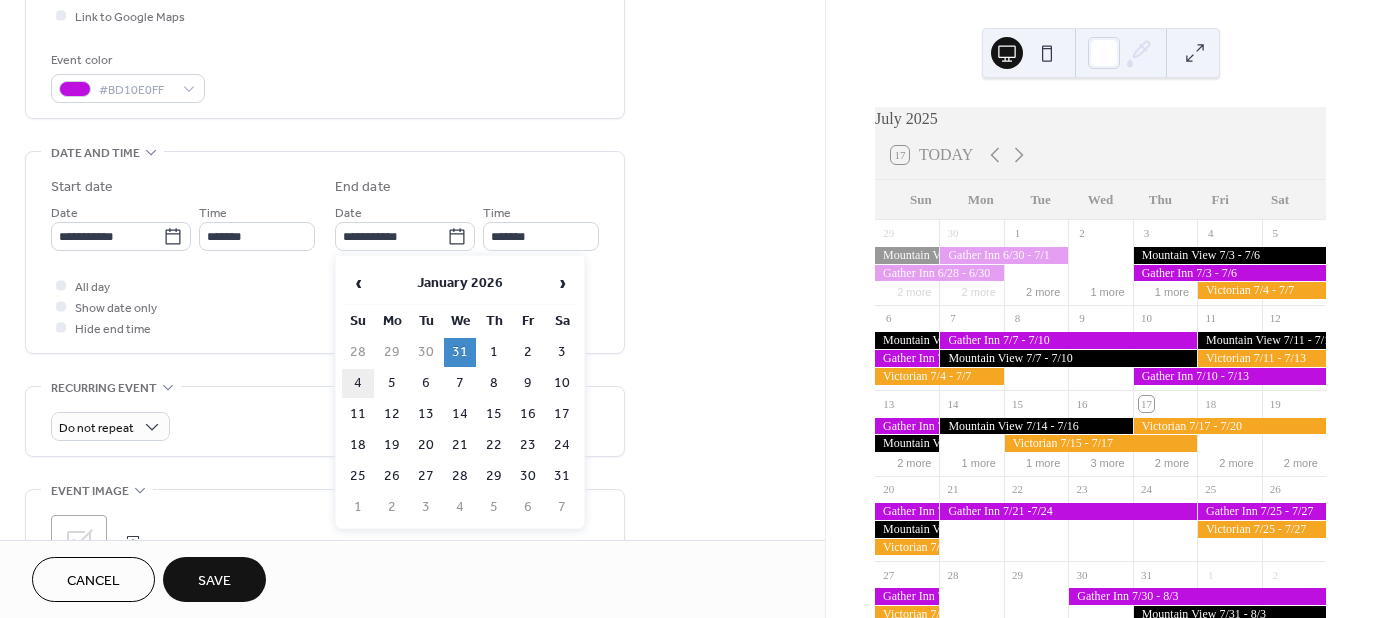 type on "**********" 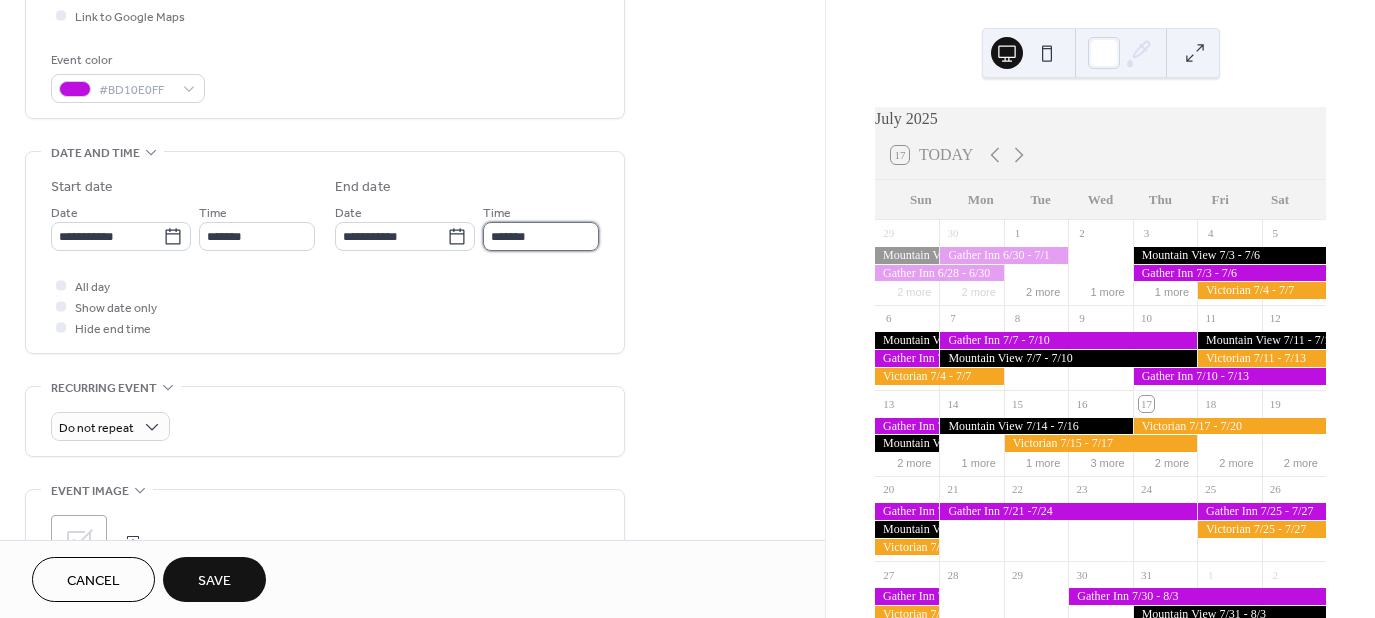 click on "*******" at bounding box center (541, 236) 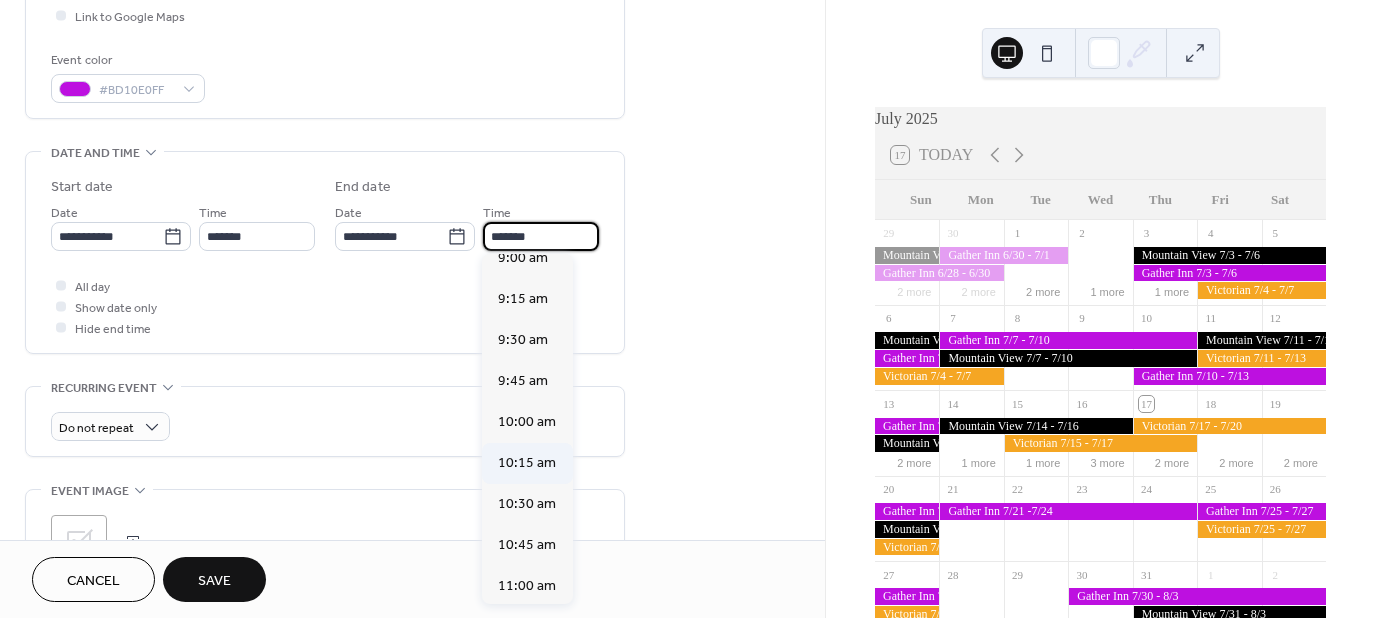 scroll, scrollTop: 1488, scrollLeft: 0, axis: vertical 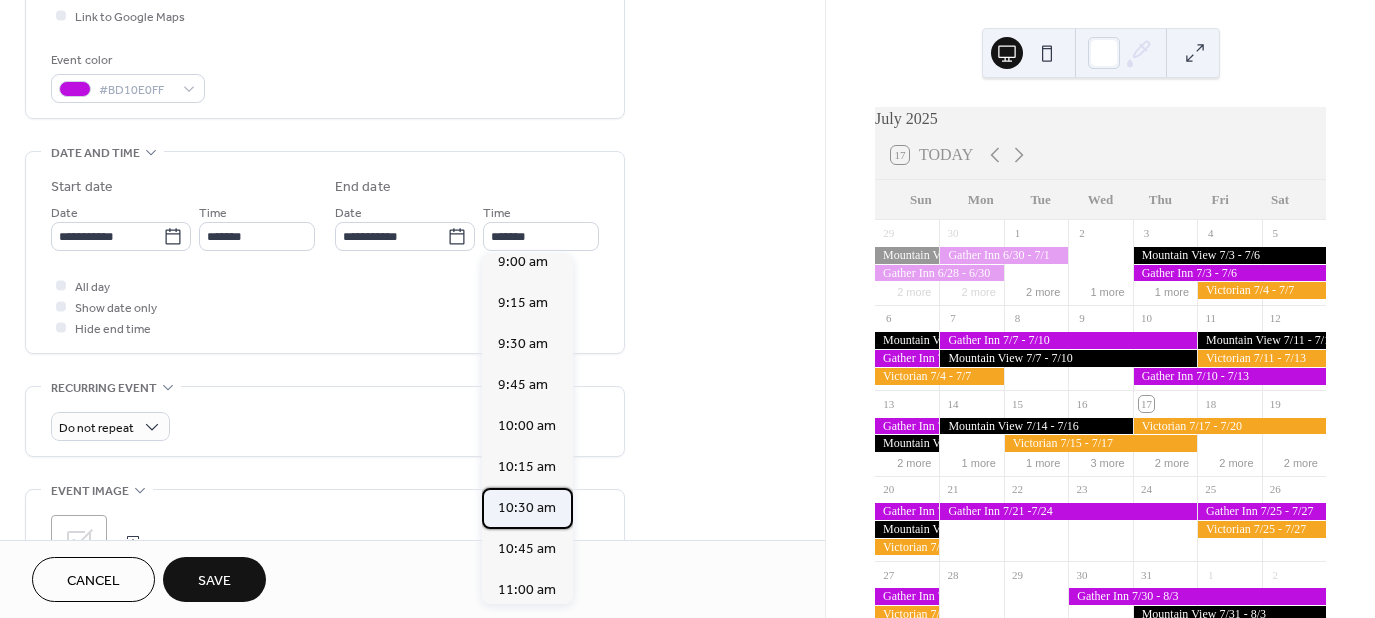 click on "10:30 am" at bounding box center (527, 508) 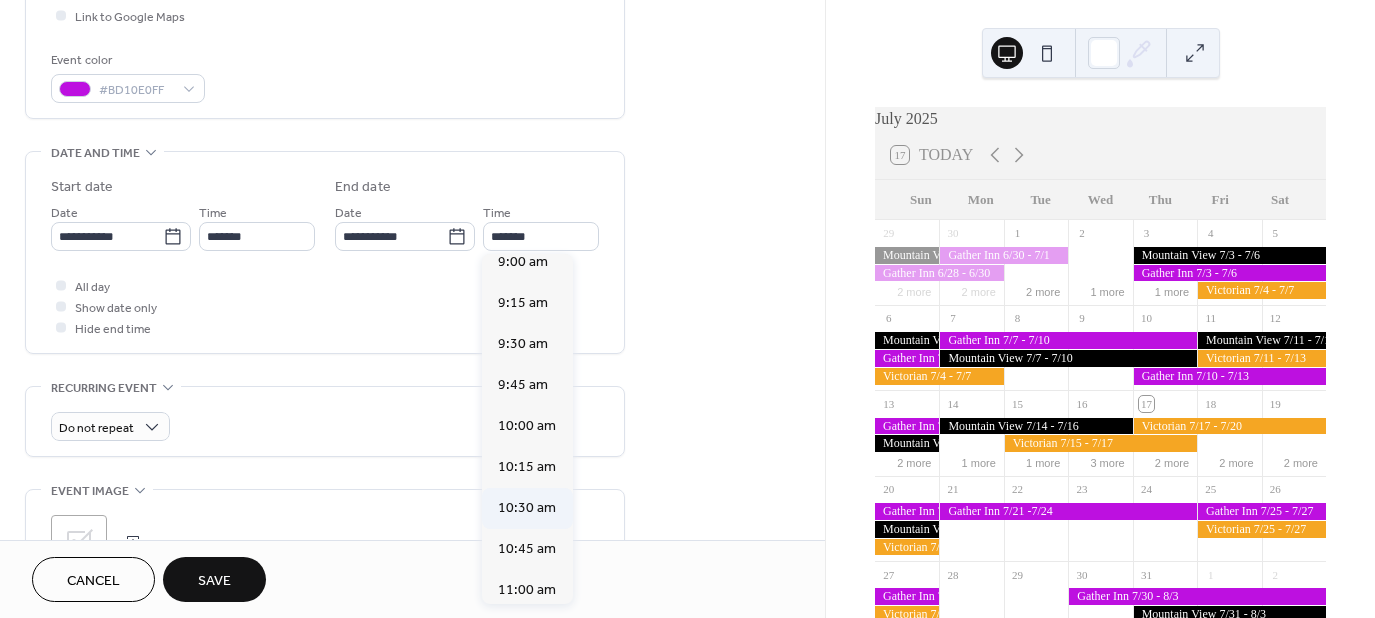 type on "********" 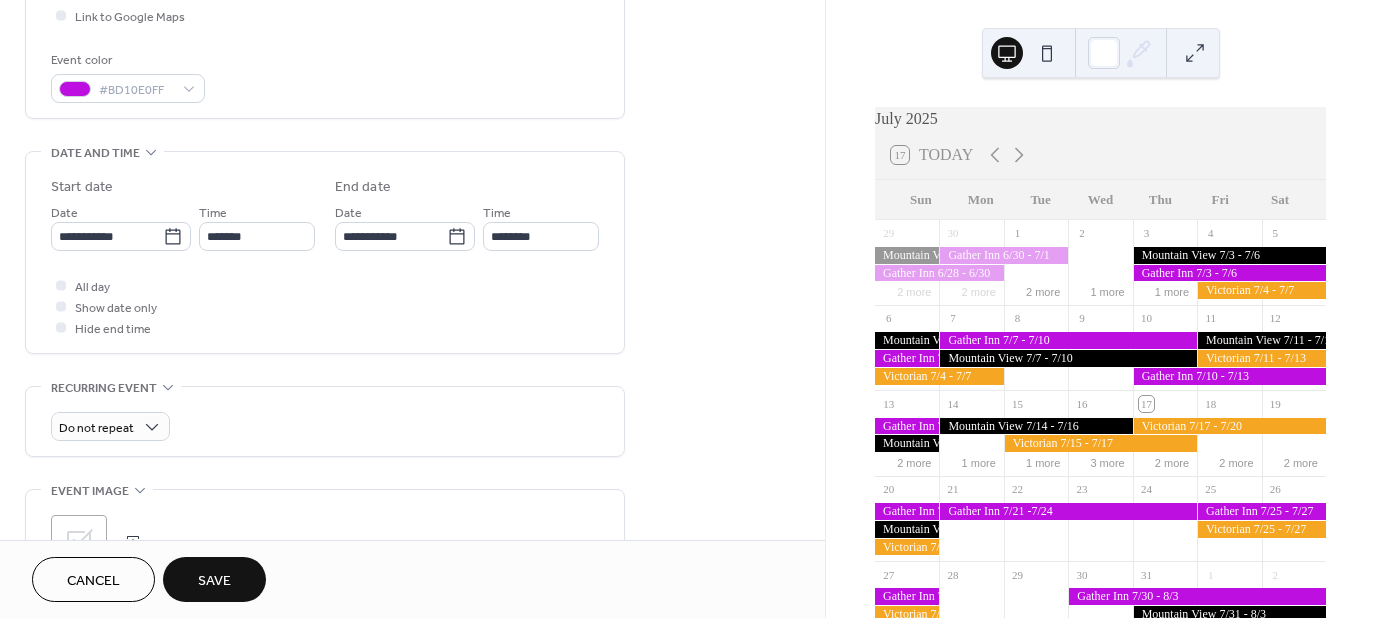 click on "**********" at bounding box center [412, 220] 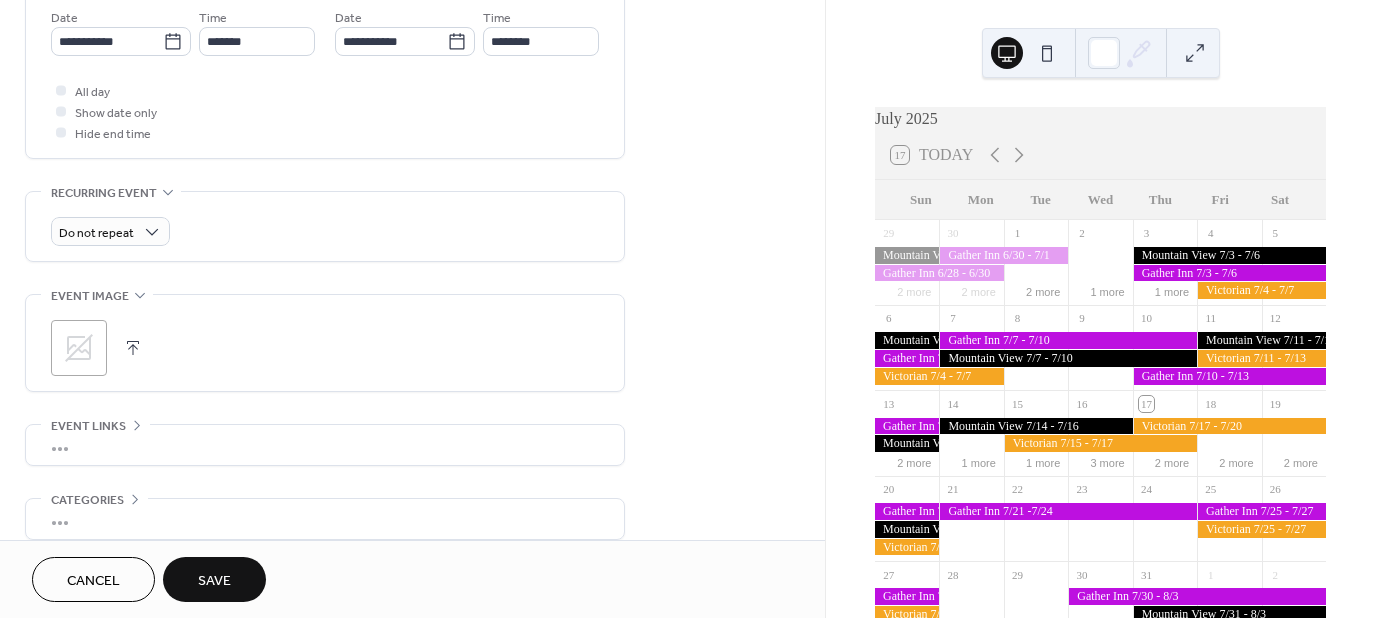 scroll, scrollTop: 700, scrollLeft: 0, axis: vertical 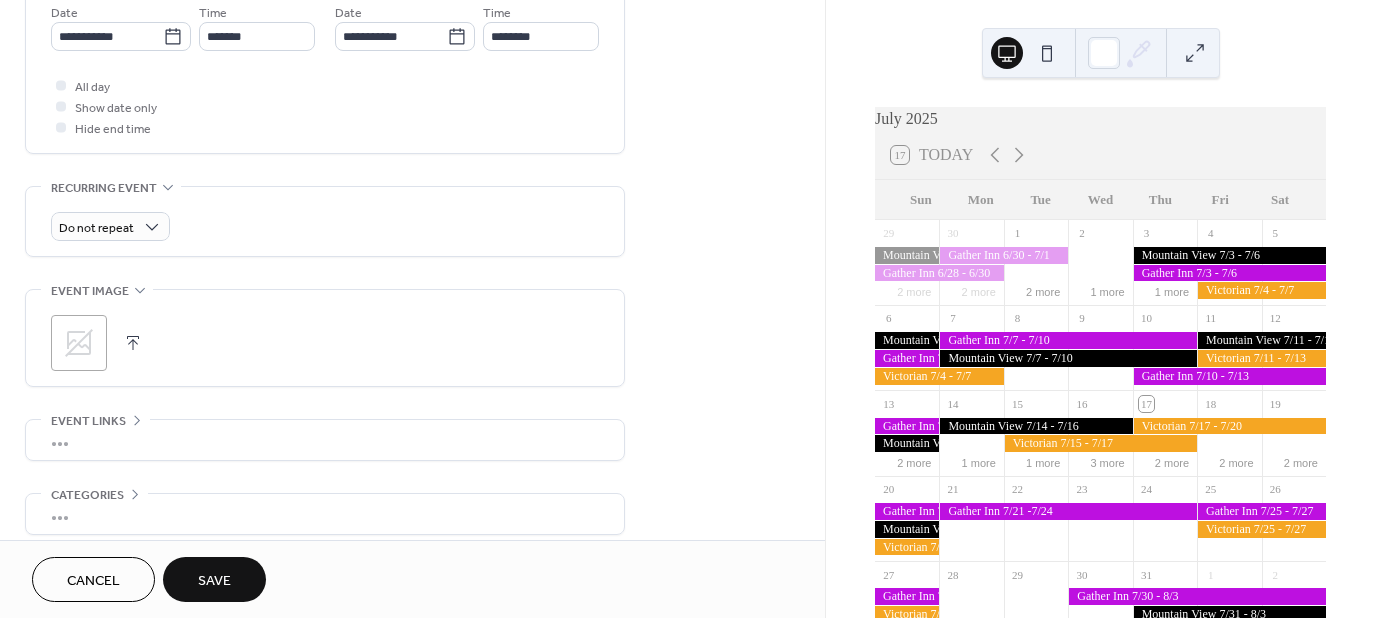 click 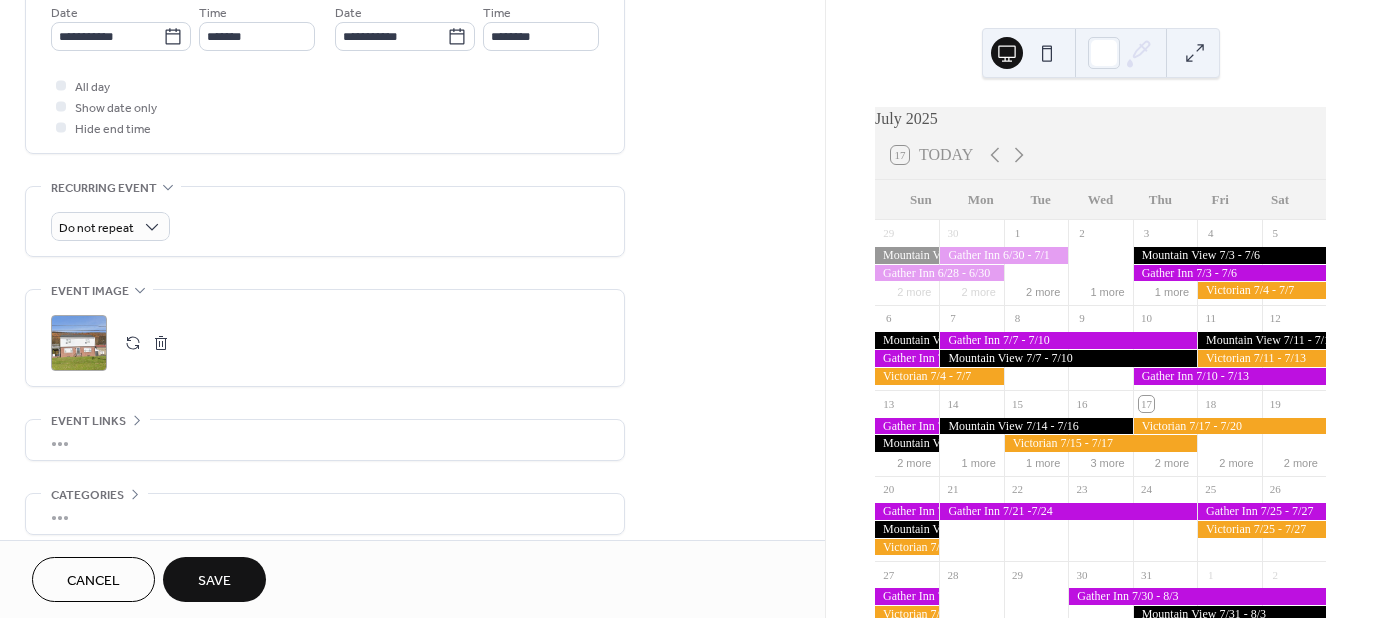 click on "Save" at bounding box center (214, 581) 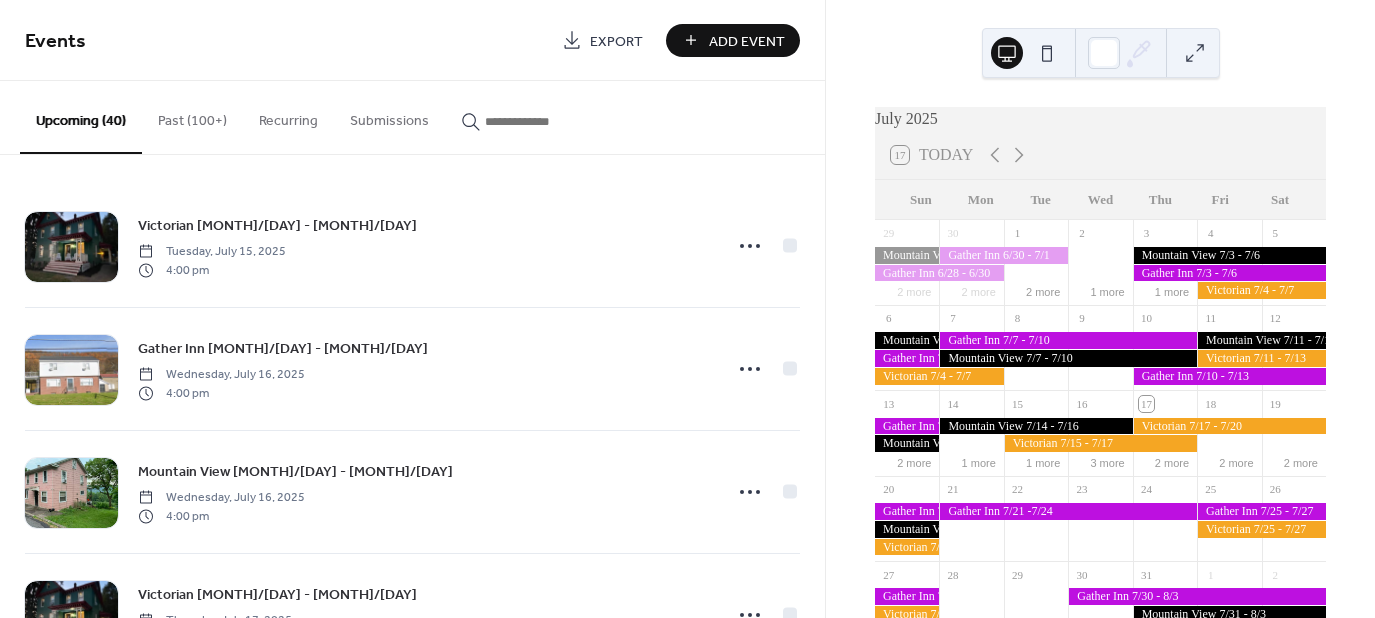 scroll, scrollTop: 0, scrollLeft: 0, axis: both 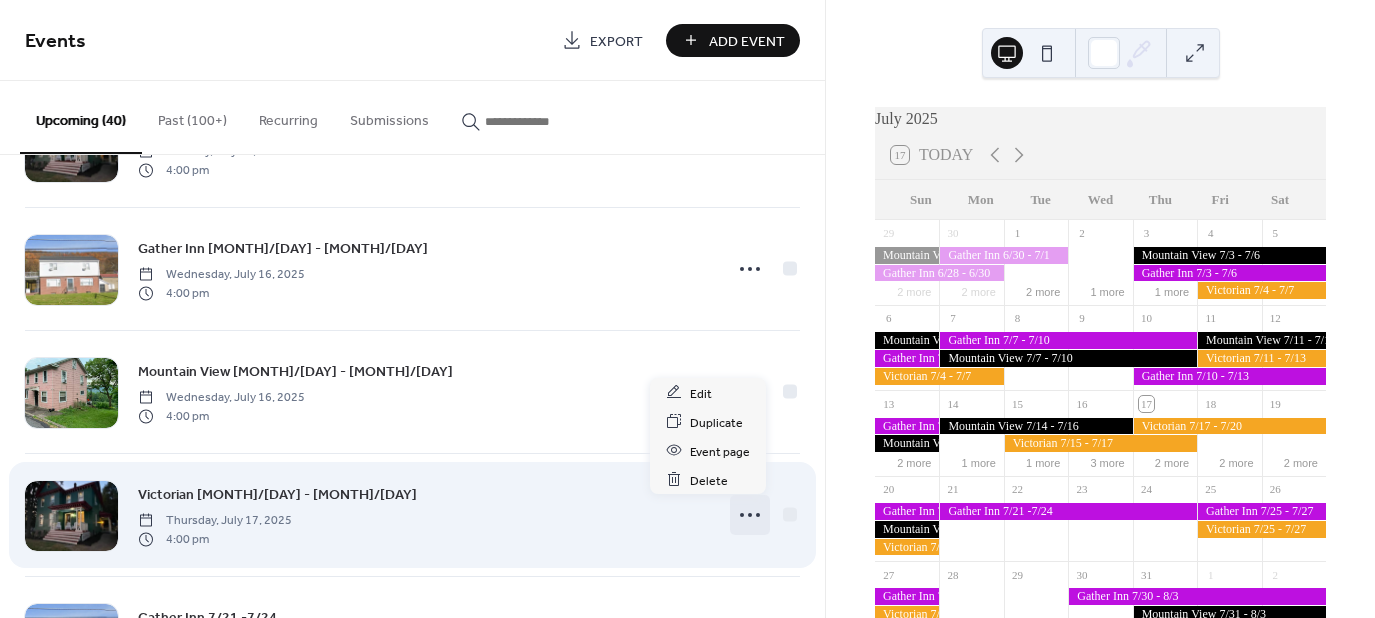 click 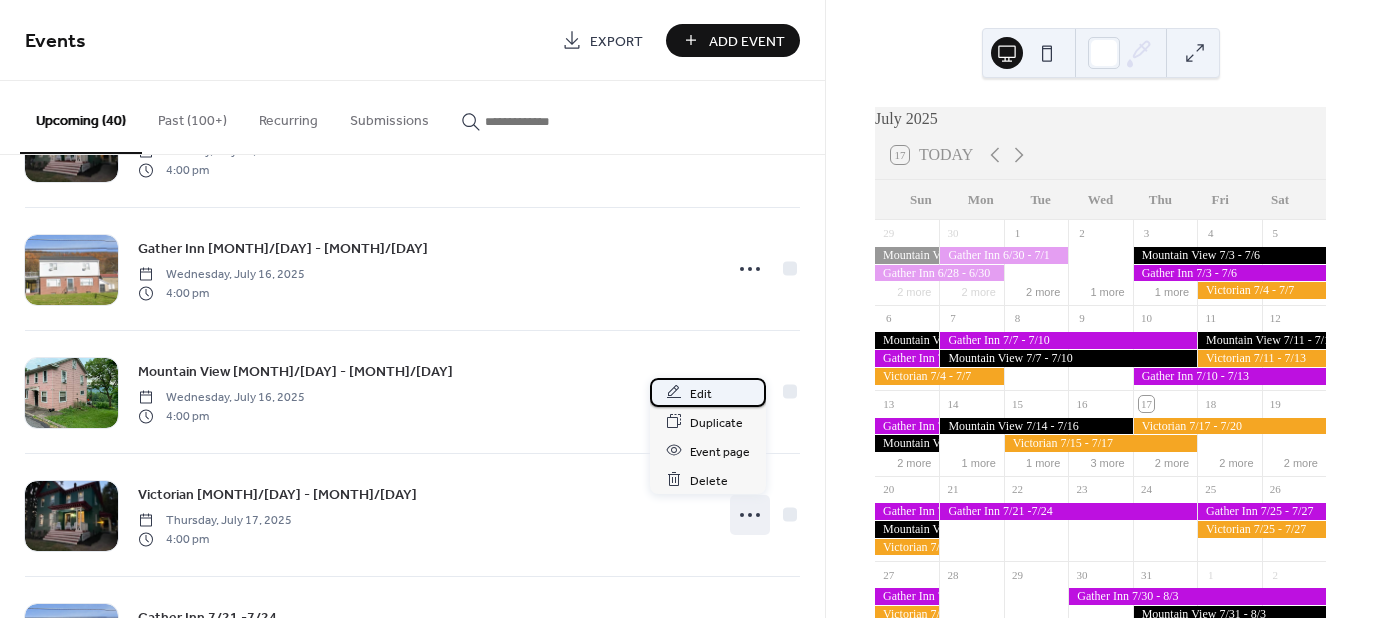 click on "Edit" at bounding box center (708, 392) 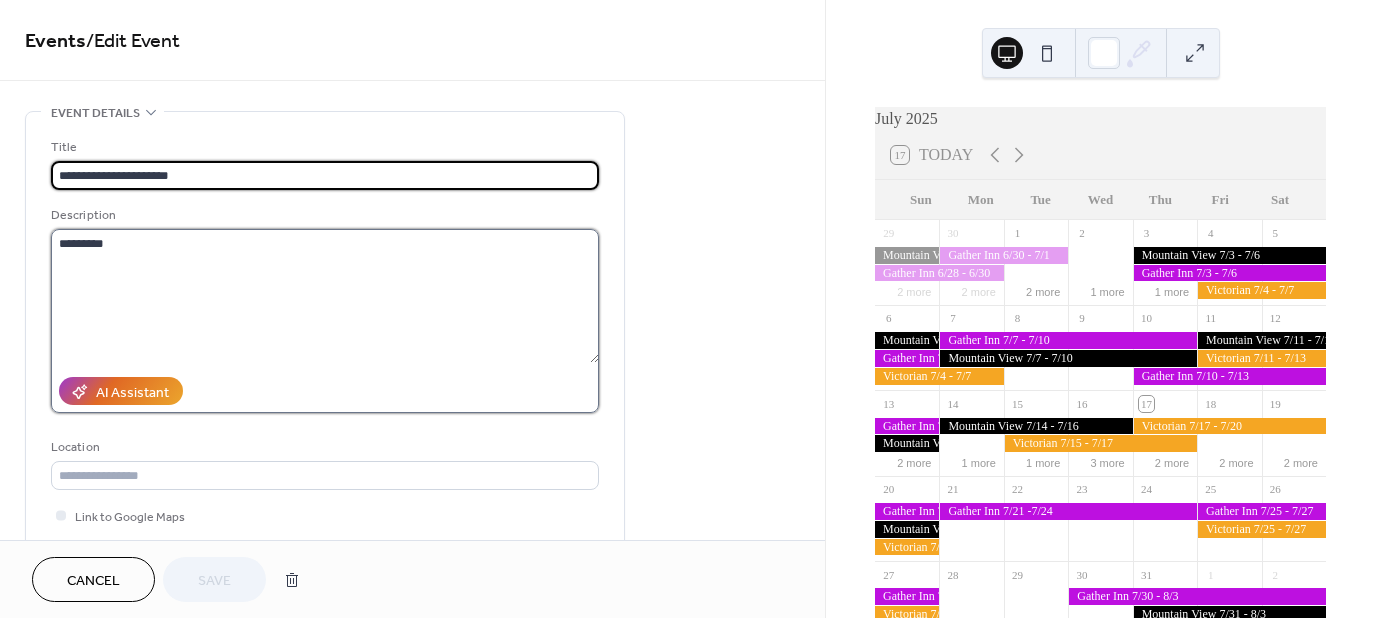 click on "*********" at bounding box center [325, 296] 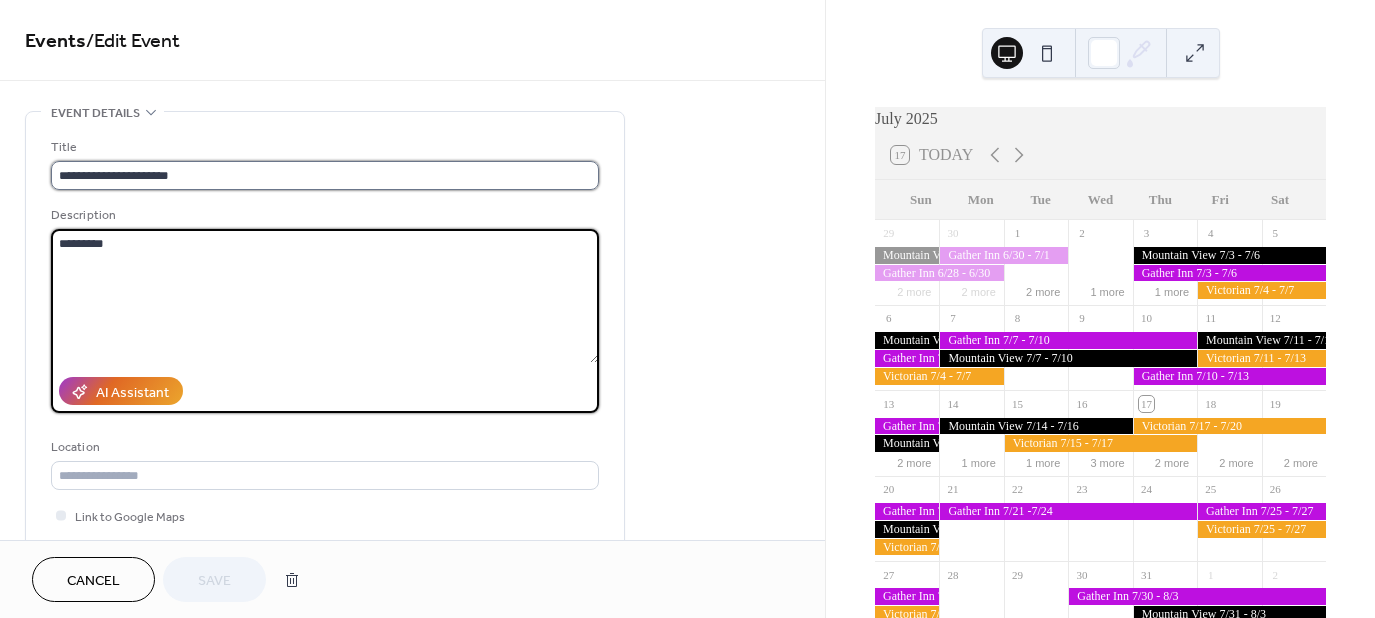 click on "**********" at bounding box center (325, 175) 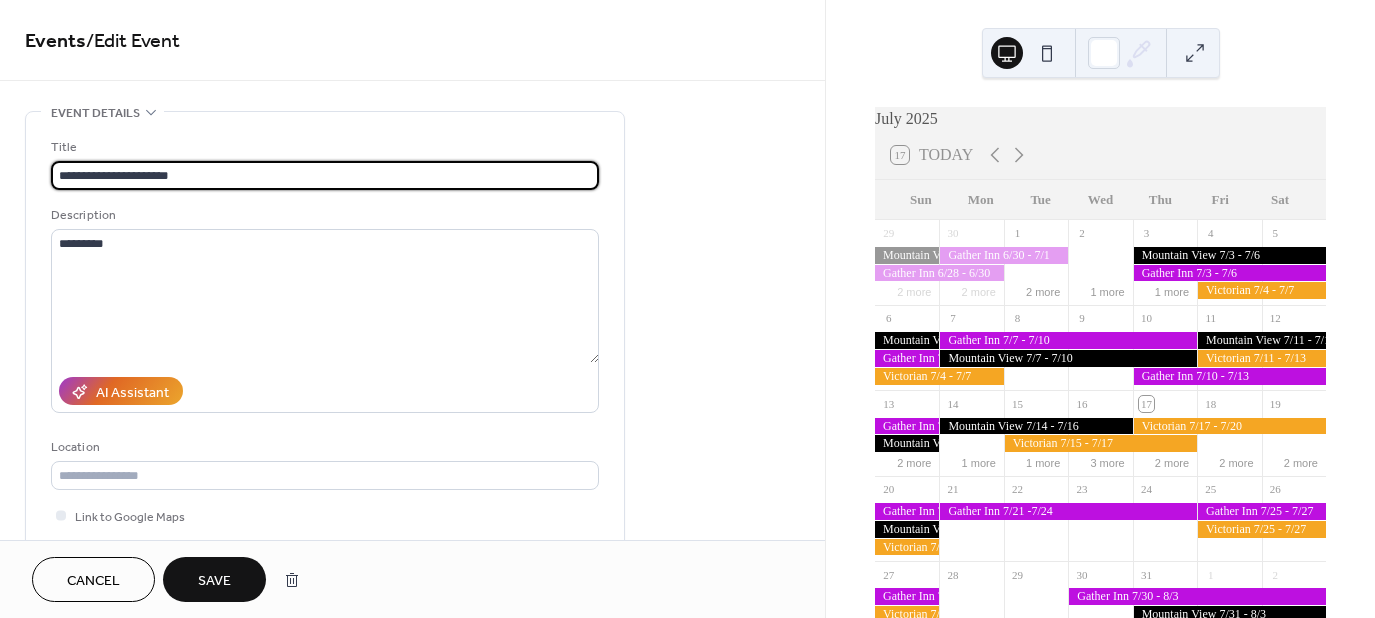 click on "**********" at bounding box center [325, 175] 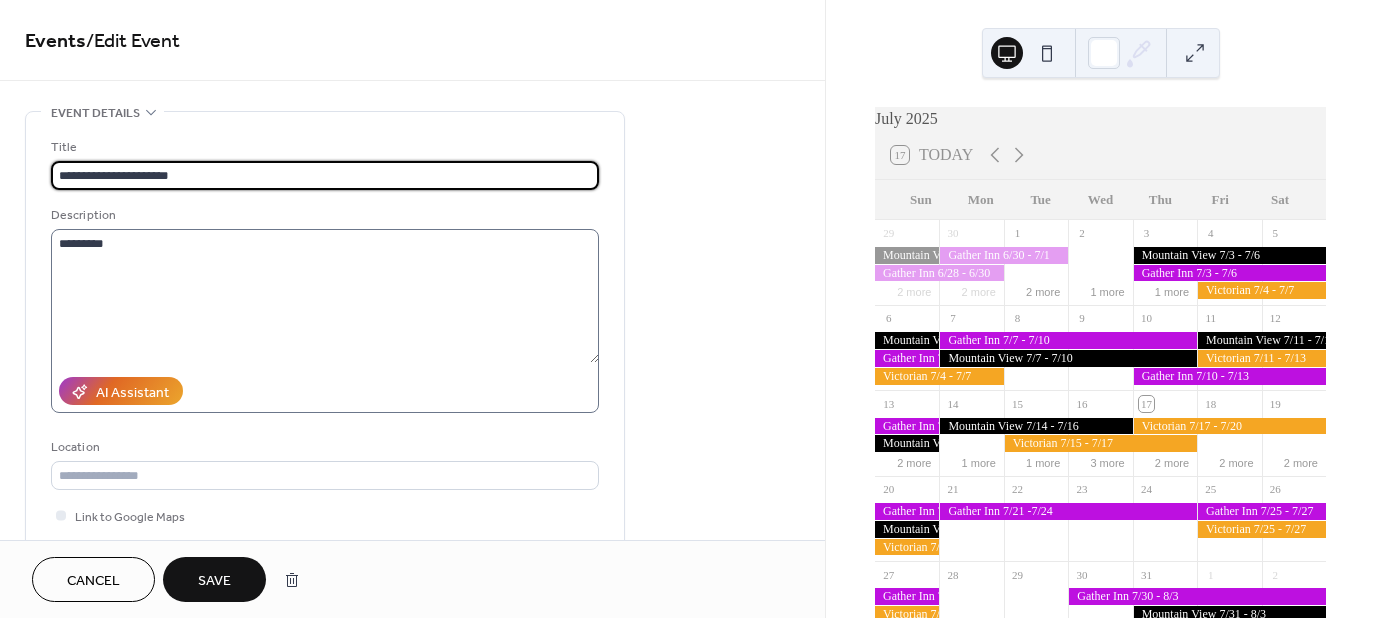 type on "**********" 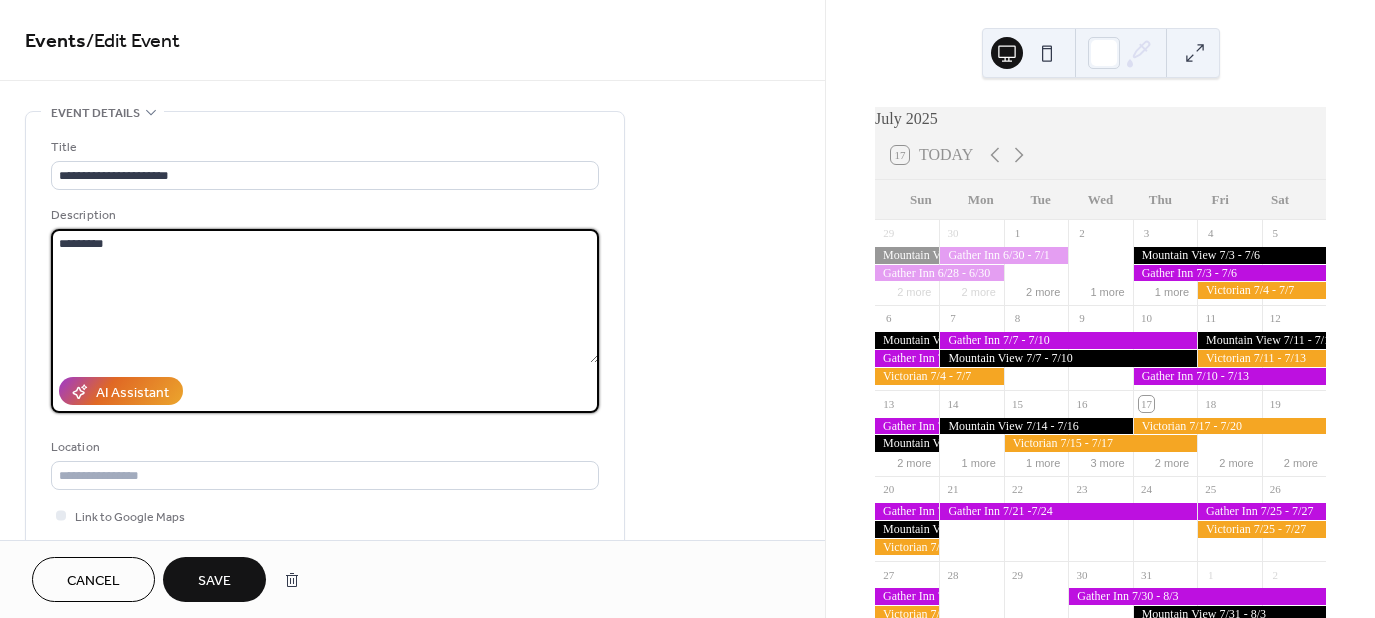 click on "*********" at bounding box center (325, 296) 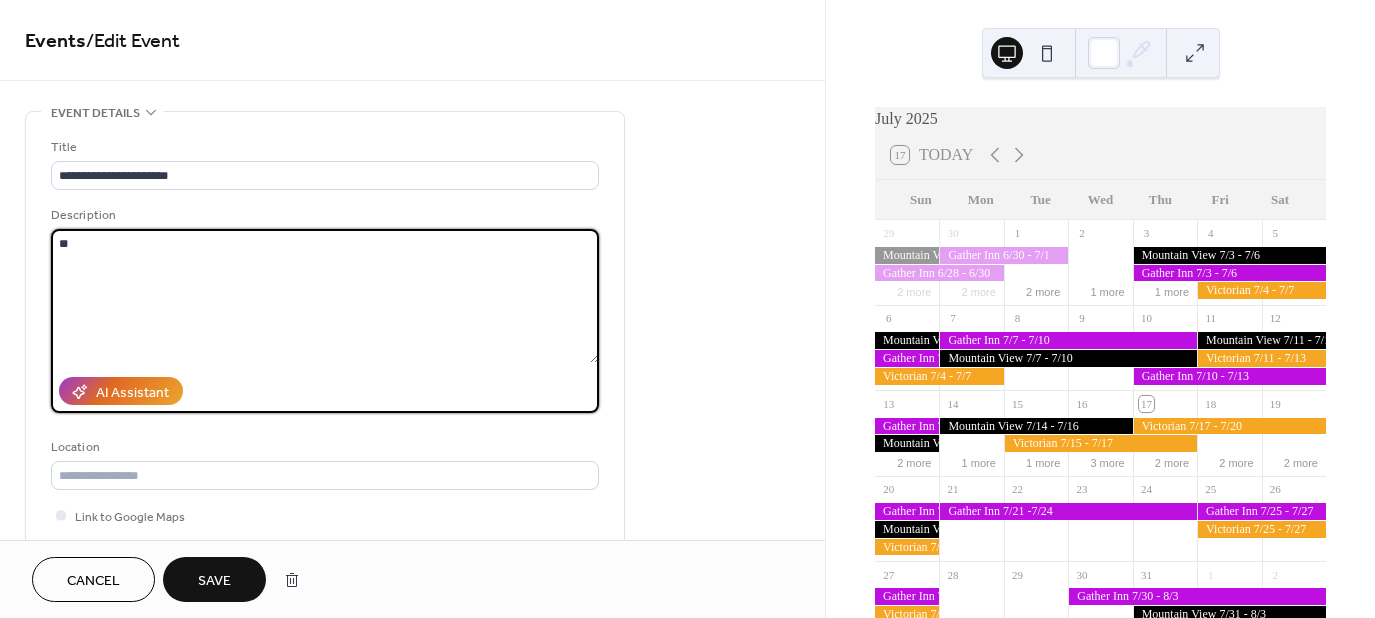 type on "*" 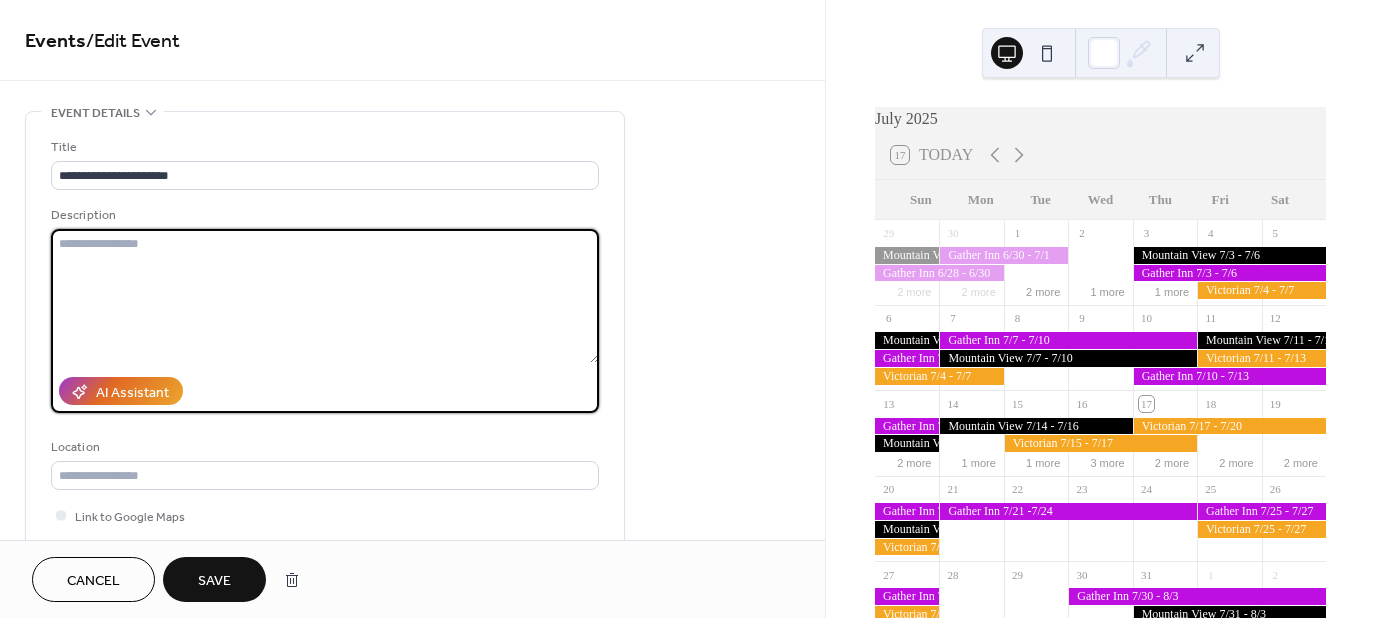 click at bounding box center [325, 296] 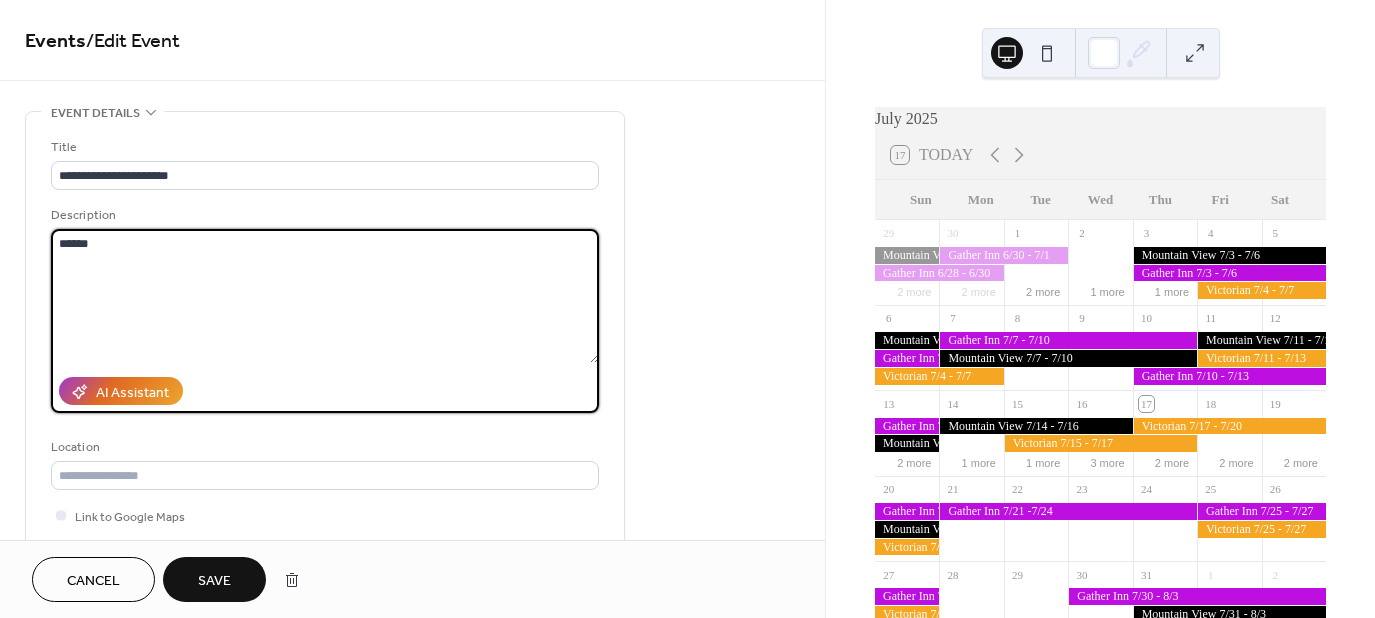 type on "*****" 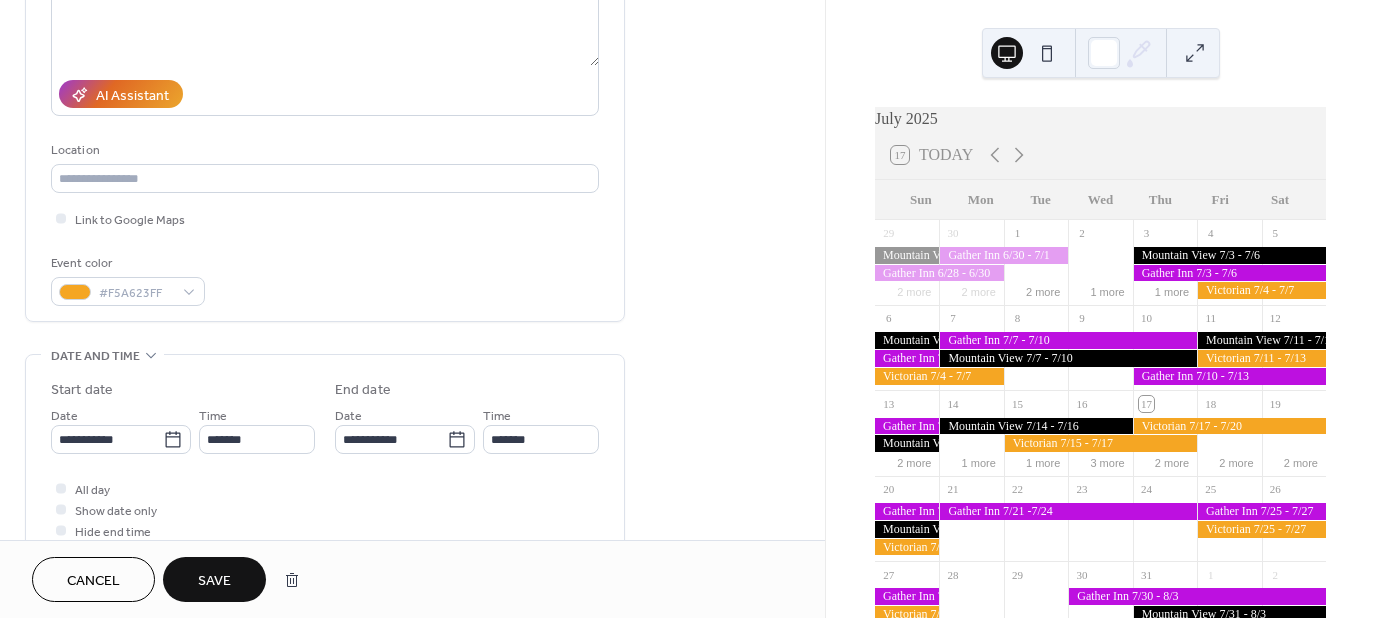 scroll, scrollTop: 300, scrollLeft: 0, axis: vertical 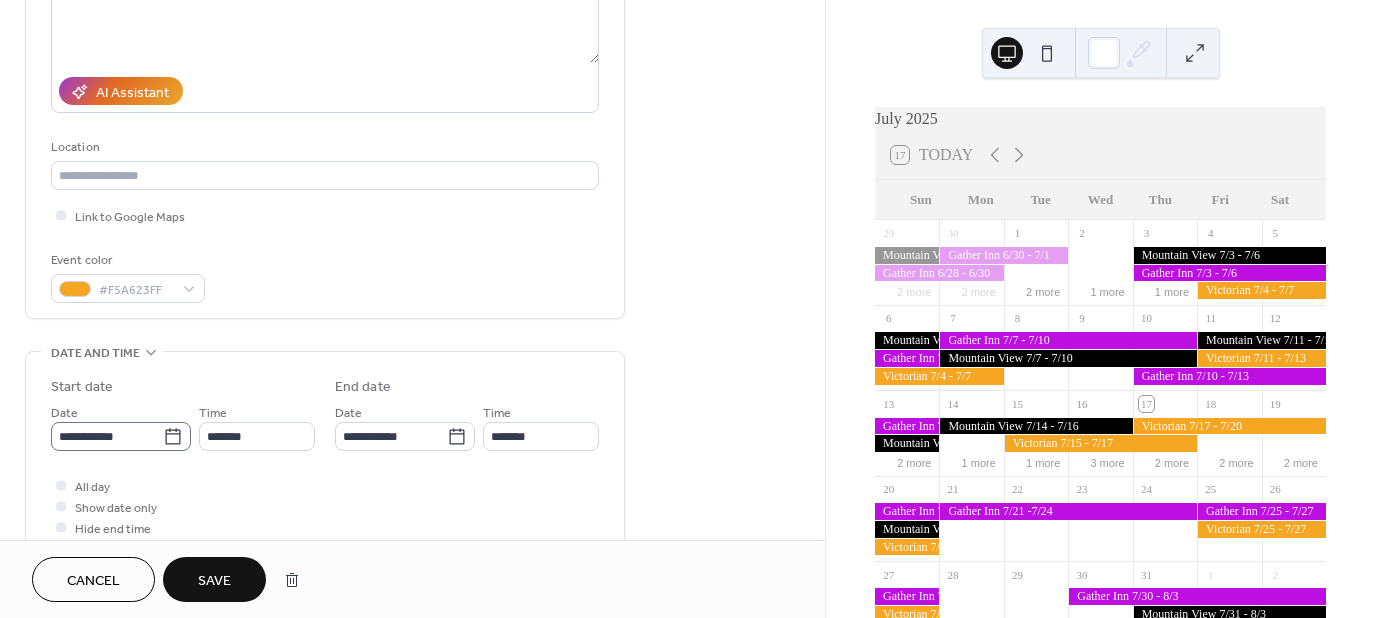 click 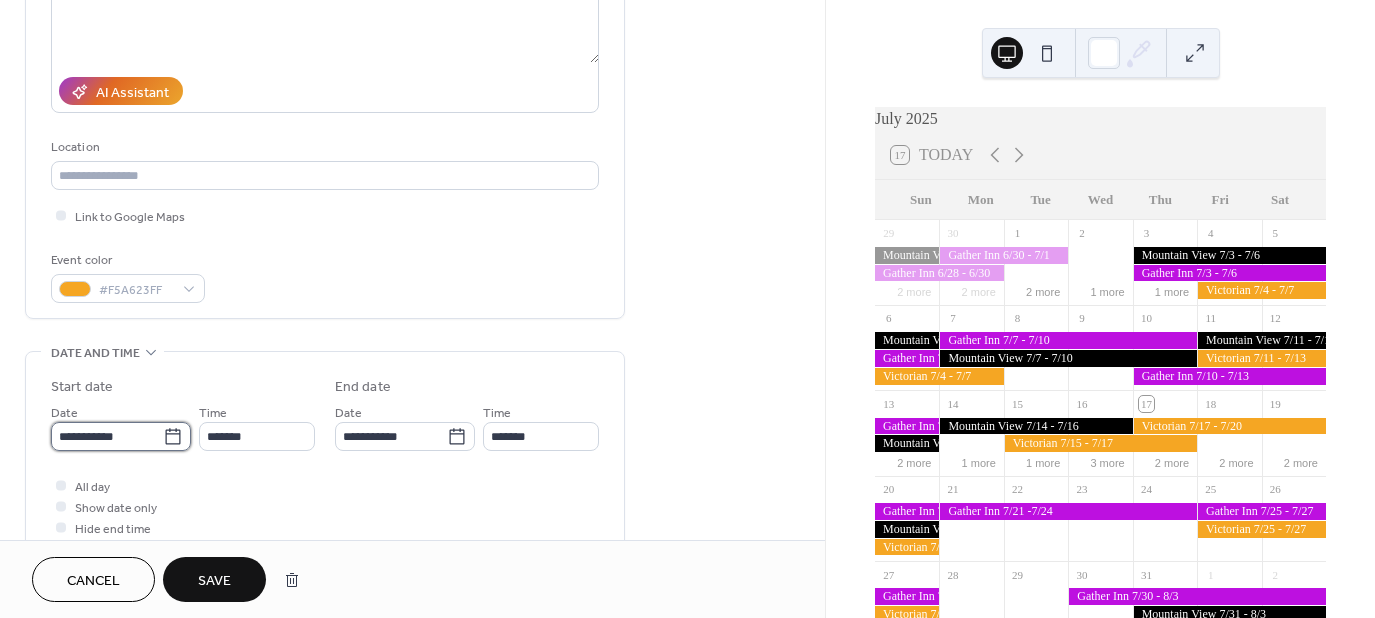 click on "**********" at bounding box center (107, 436) 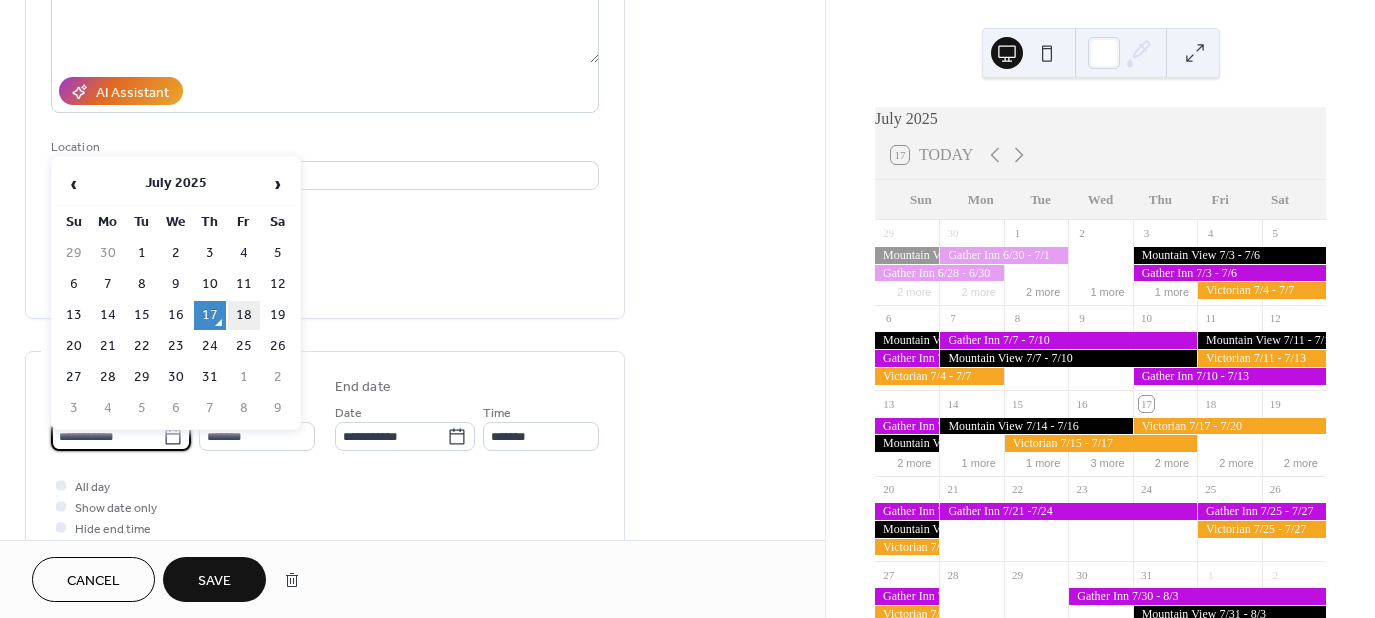 click on "18" at bounding box center (244, 315) 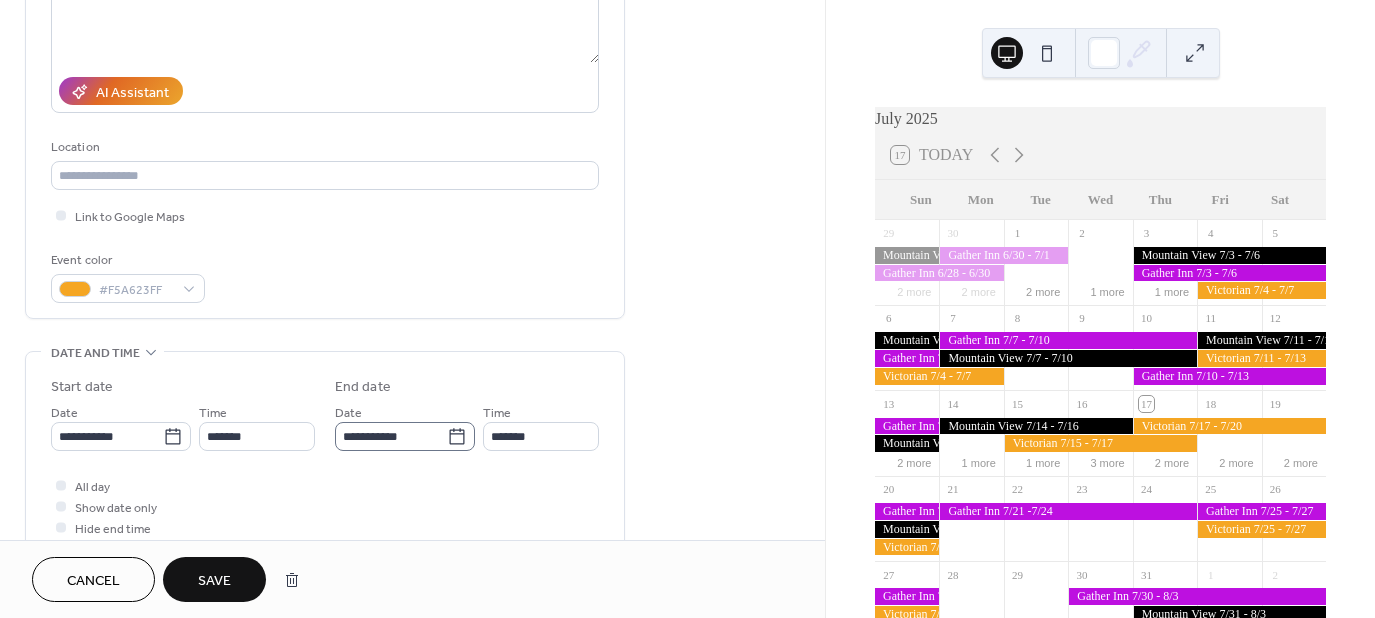 click 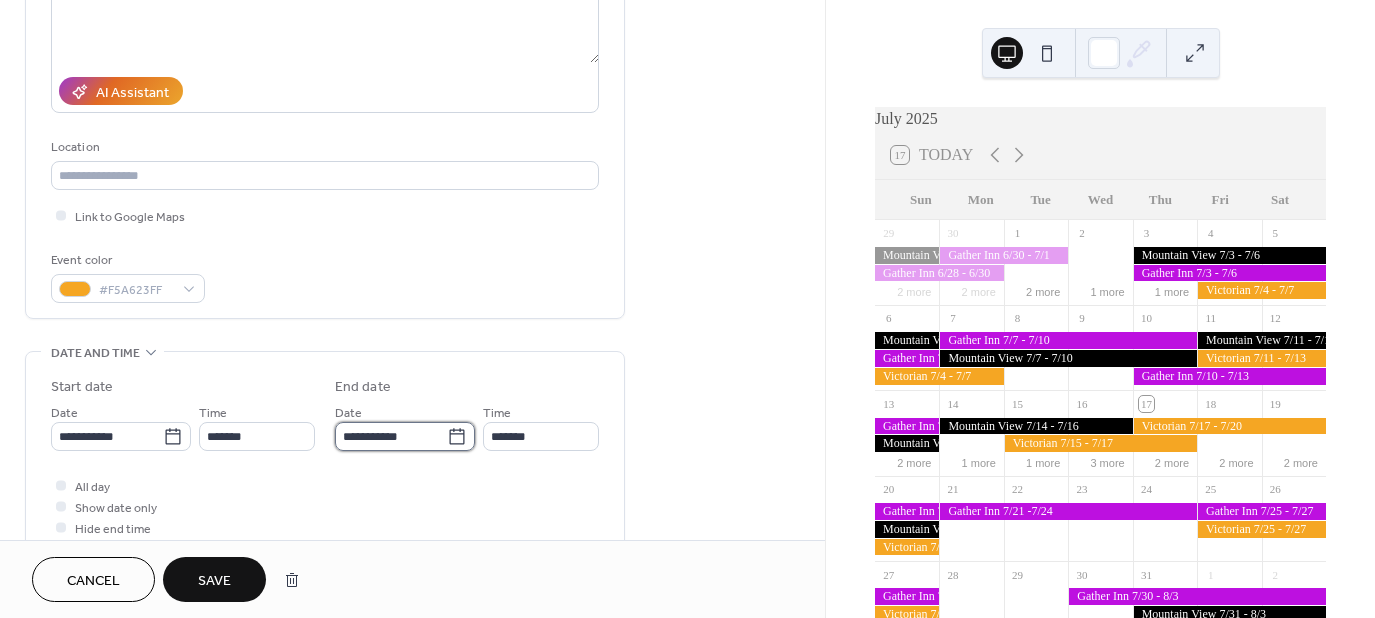click on "**********" at bounding box center (391, 436) 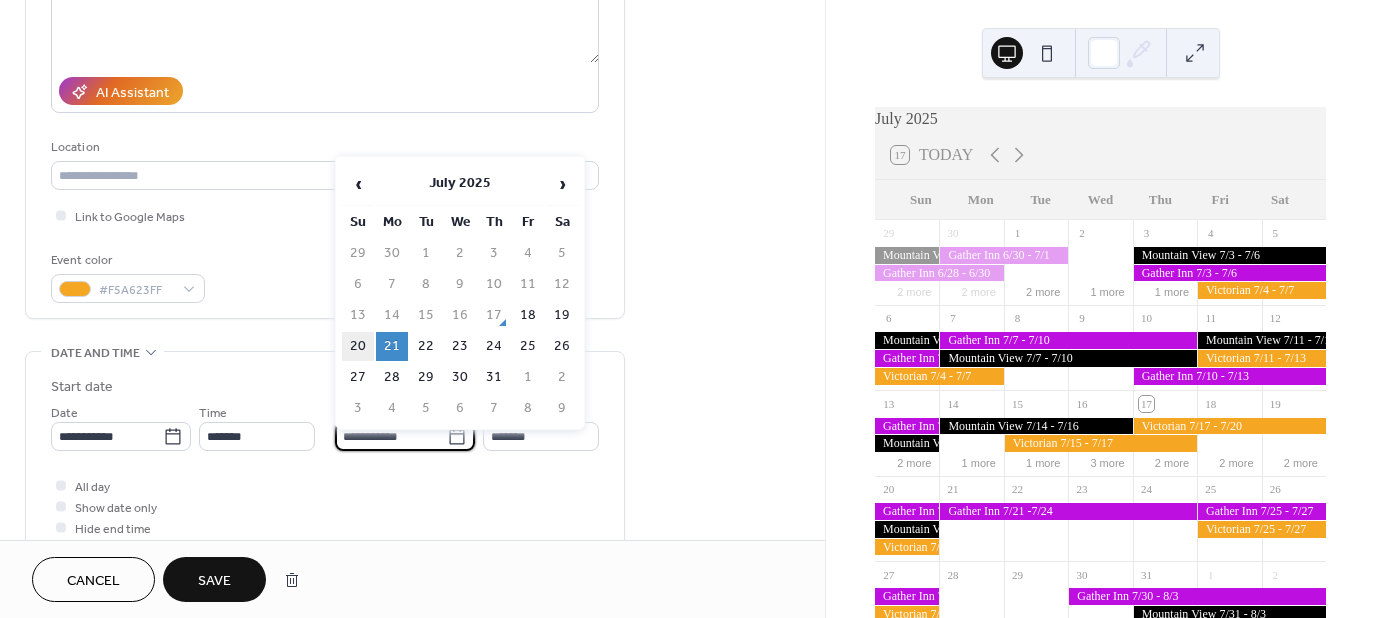 click on "20" at bounding box center (358, 346) 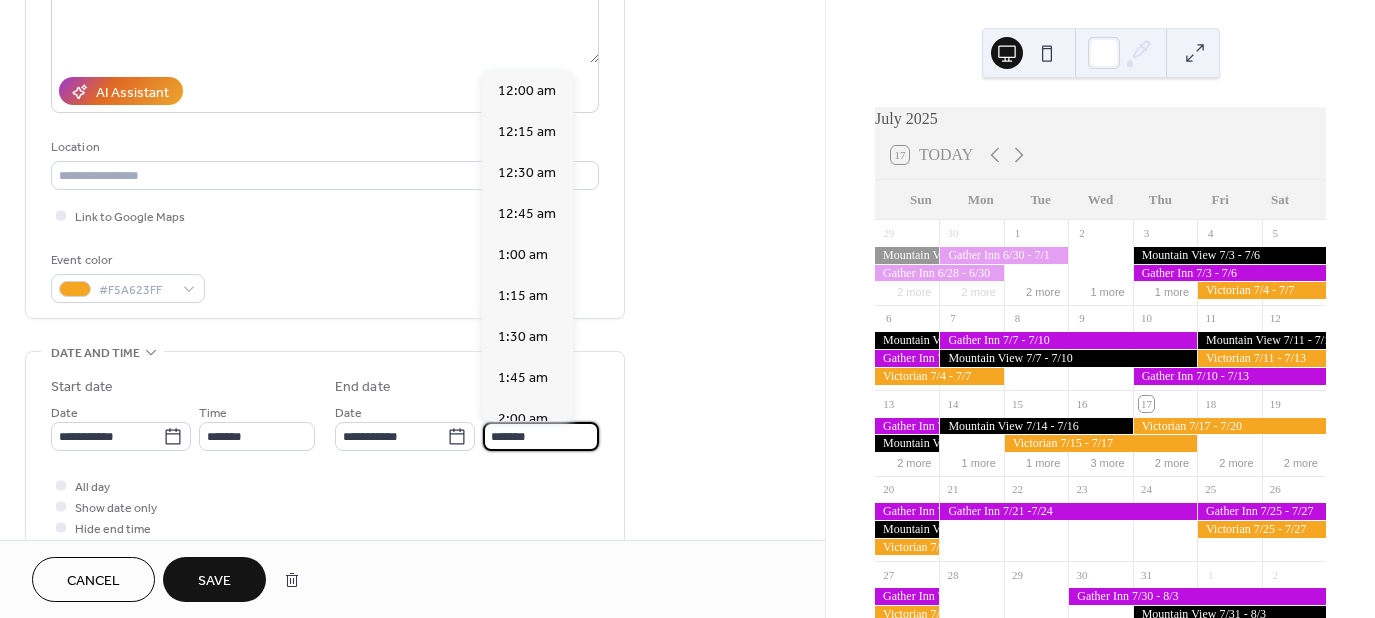 click on "*******" at bounding box center (541, 436) 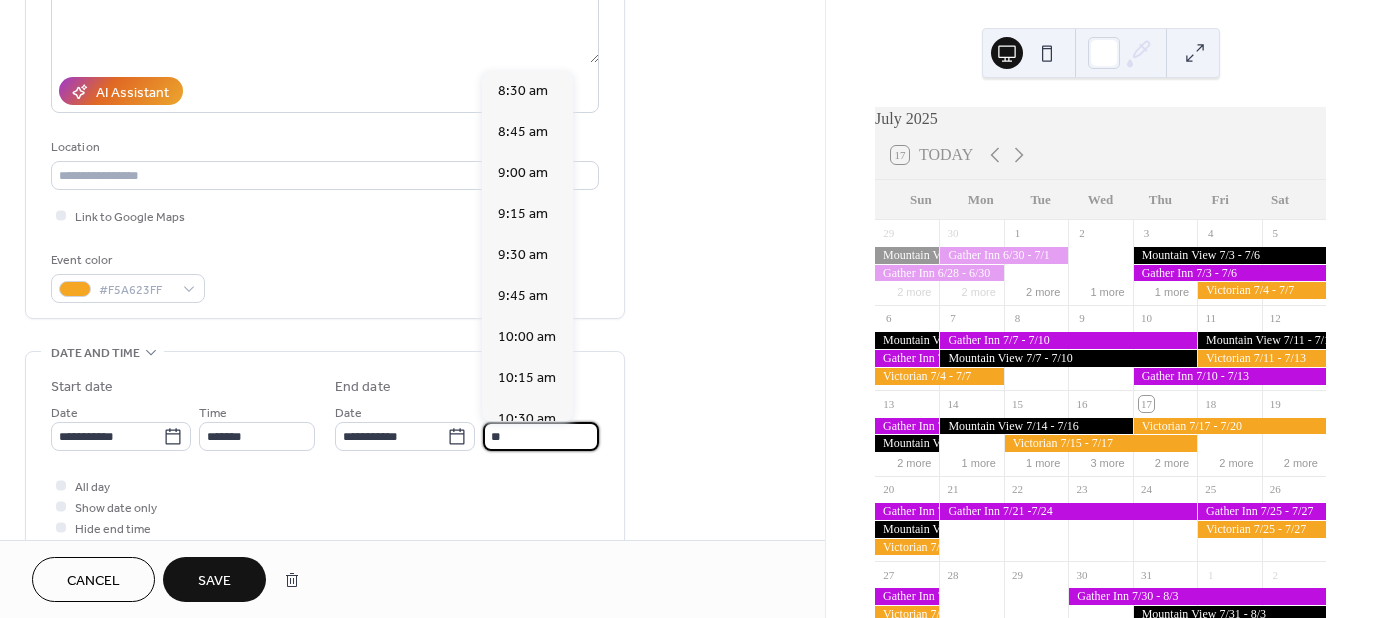 scroll, scrollTop: 1312, scrollLeft: 0, axis: vertical 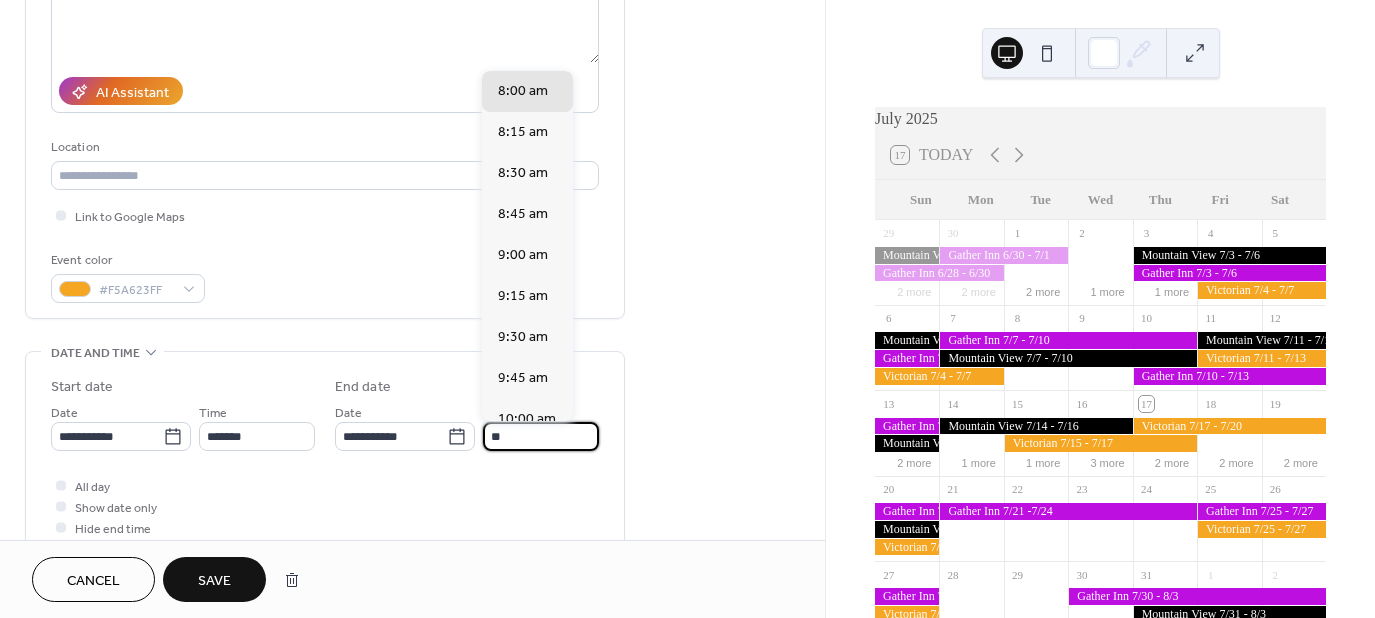 type on "*" 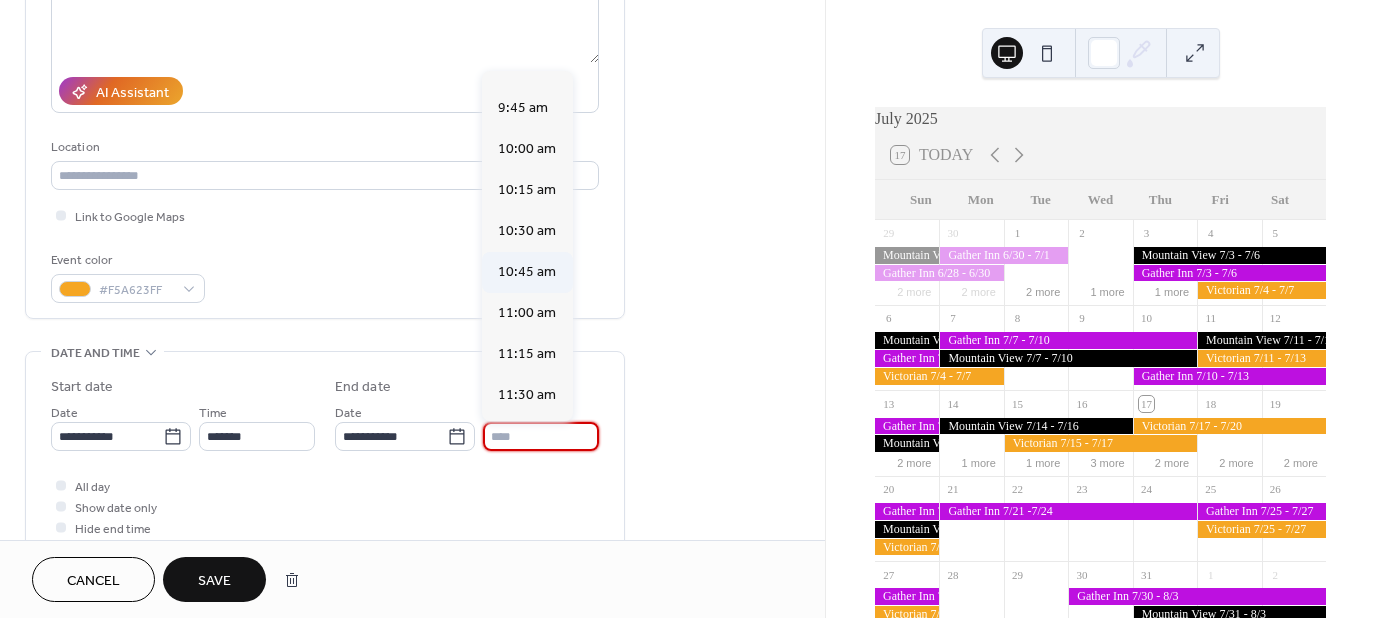 scroll, scrollTop: 1612, scrollLeft: 0, axis: vertical 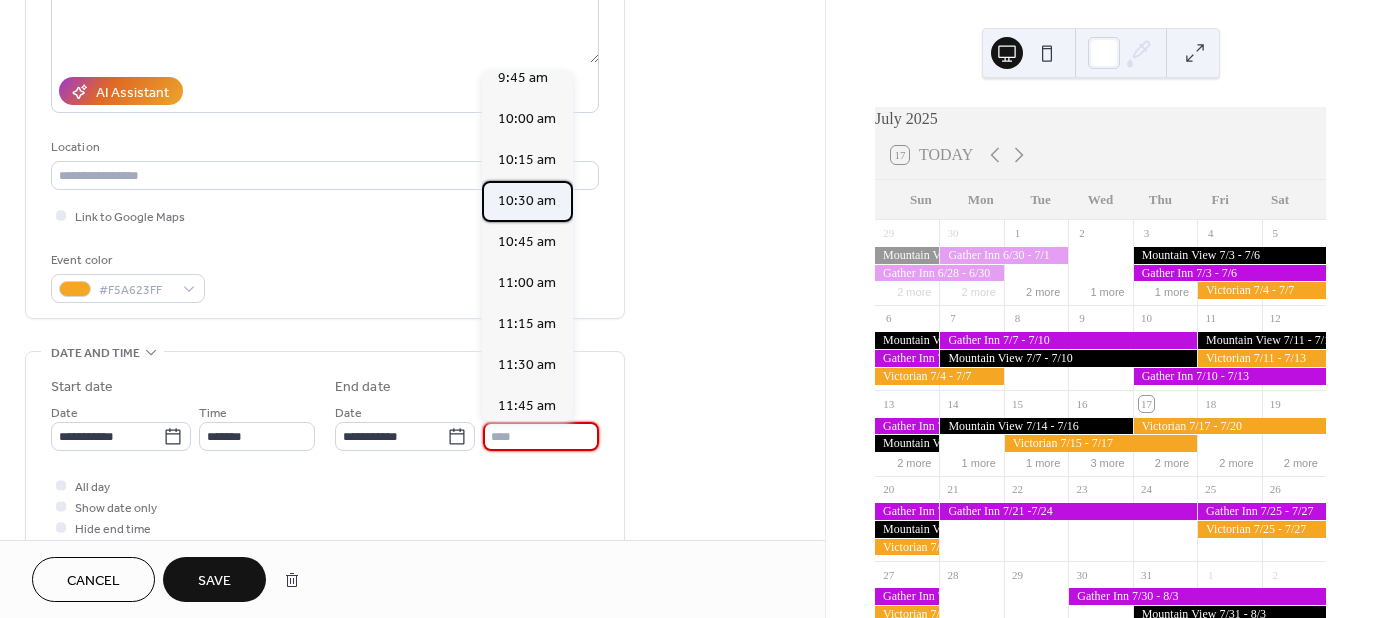 click on "10:30 am" at bounding box center (527, 201) 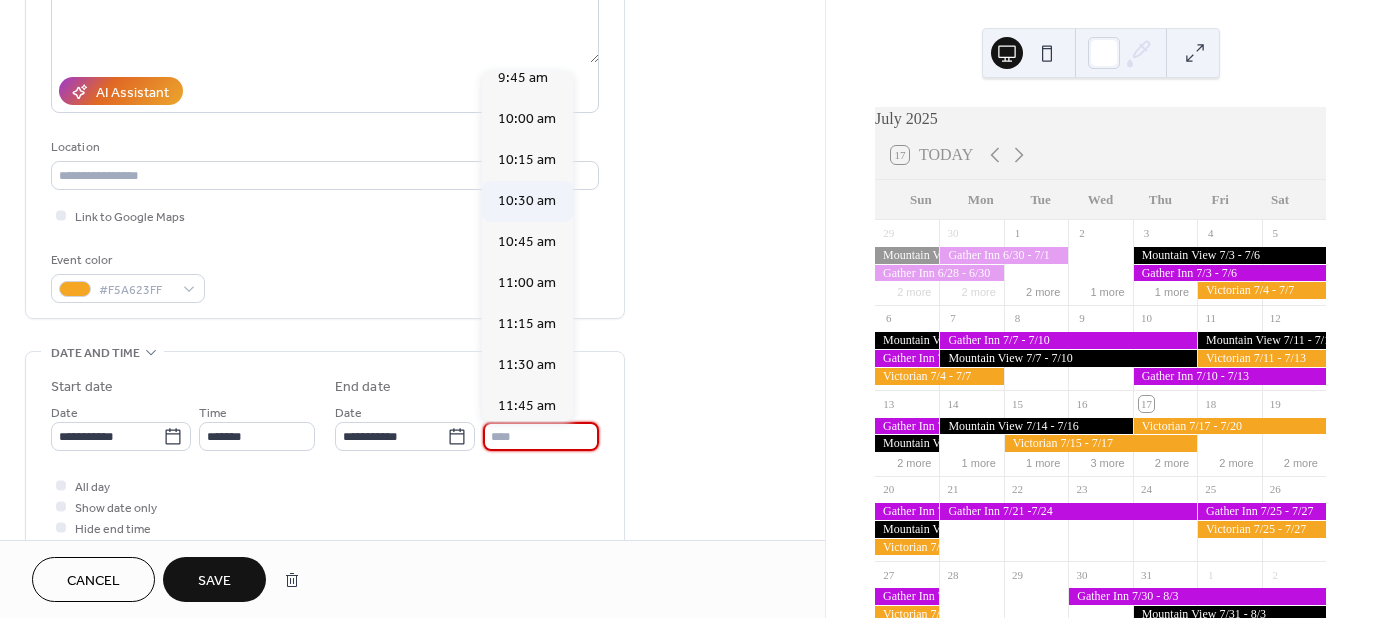 type on "********" 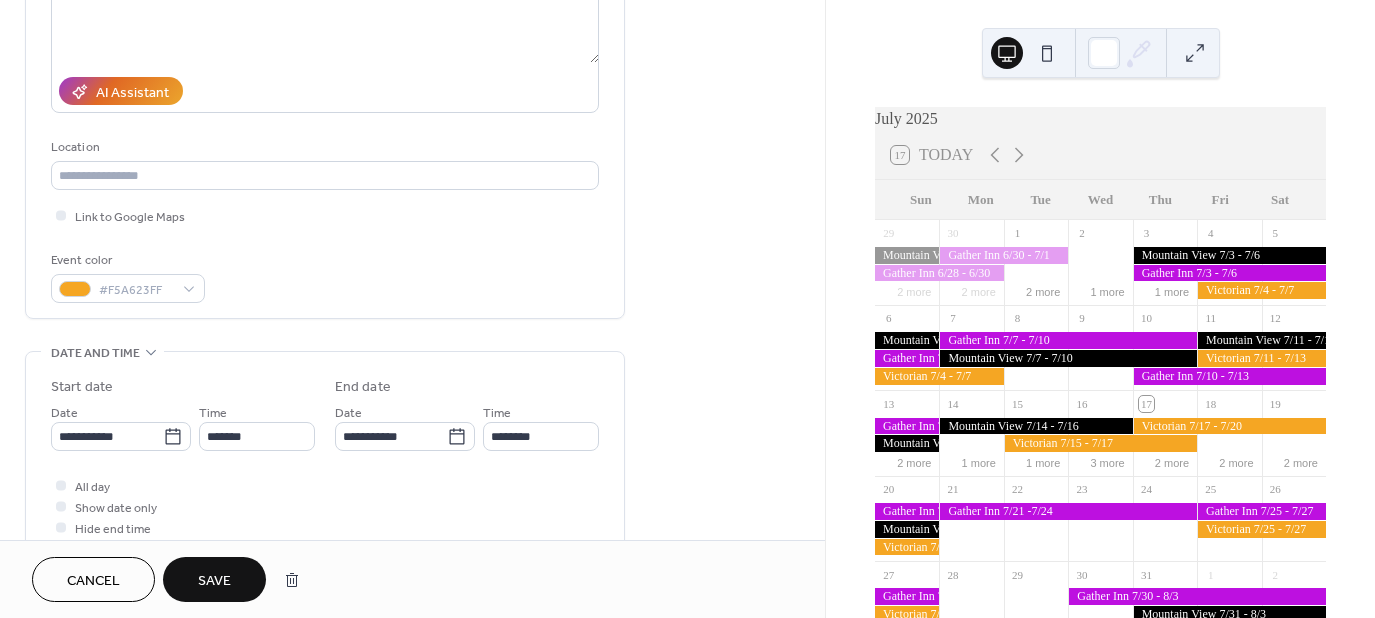 click on "**********" at bounding box center (412, 420) 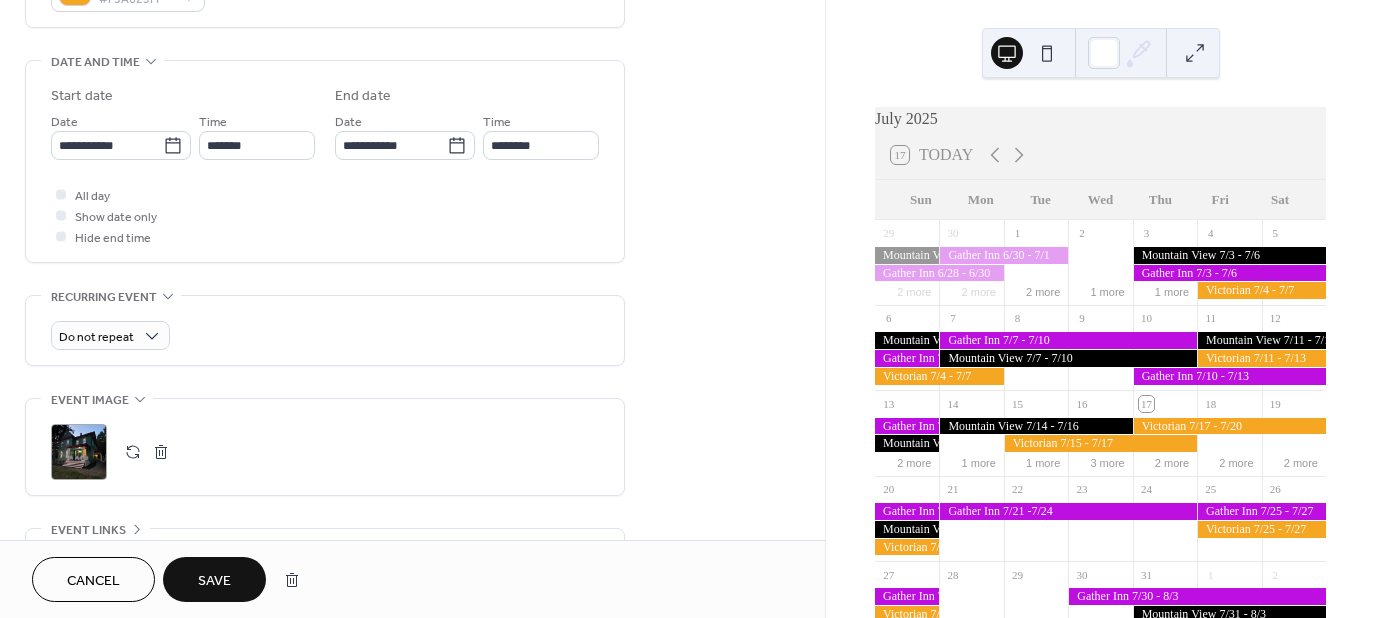 scroll, scrollTop: 600, scrollLeft: 0, axis: vertical 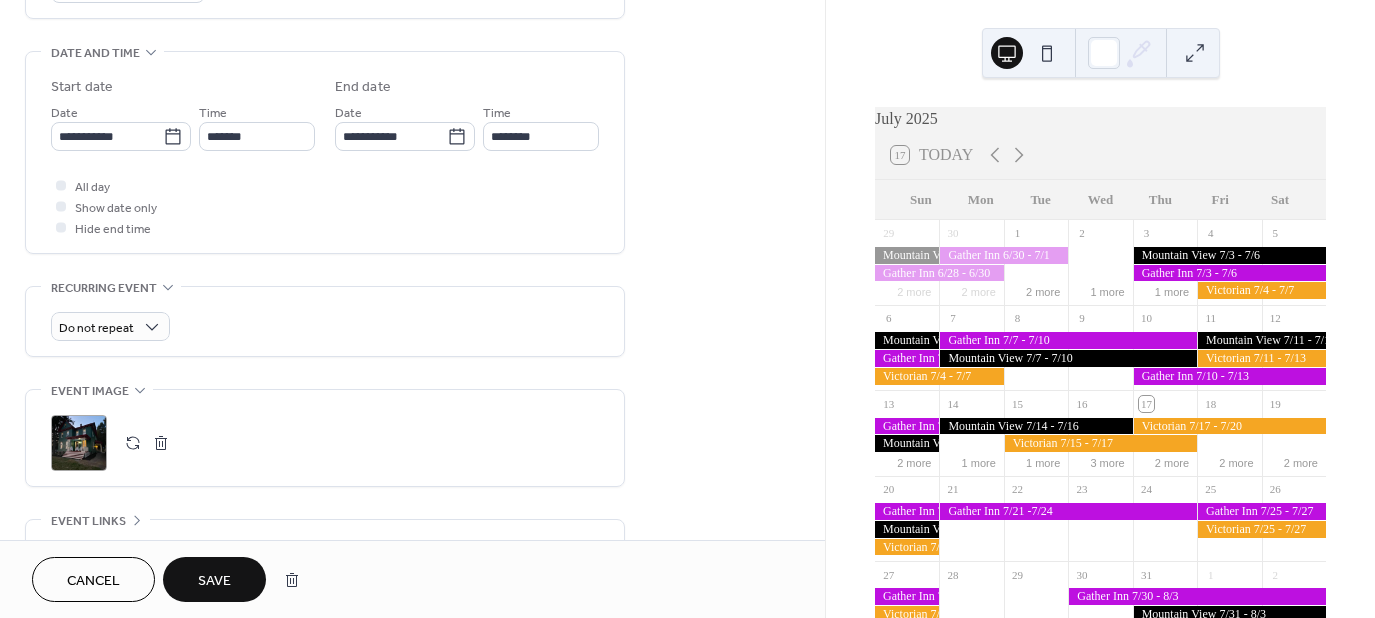 click on "Save" at bounding box center (214, 581) 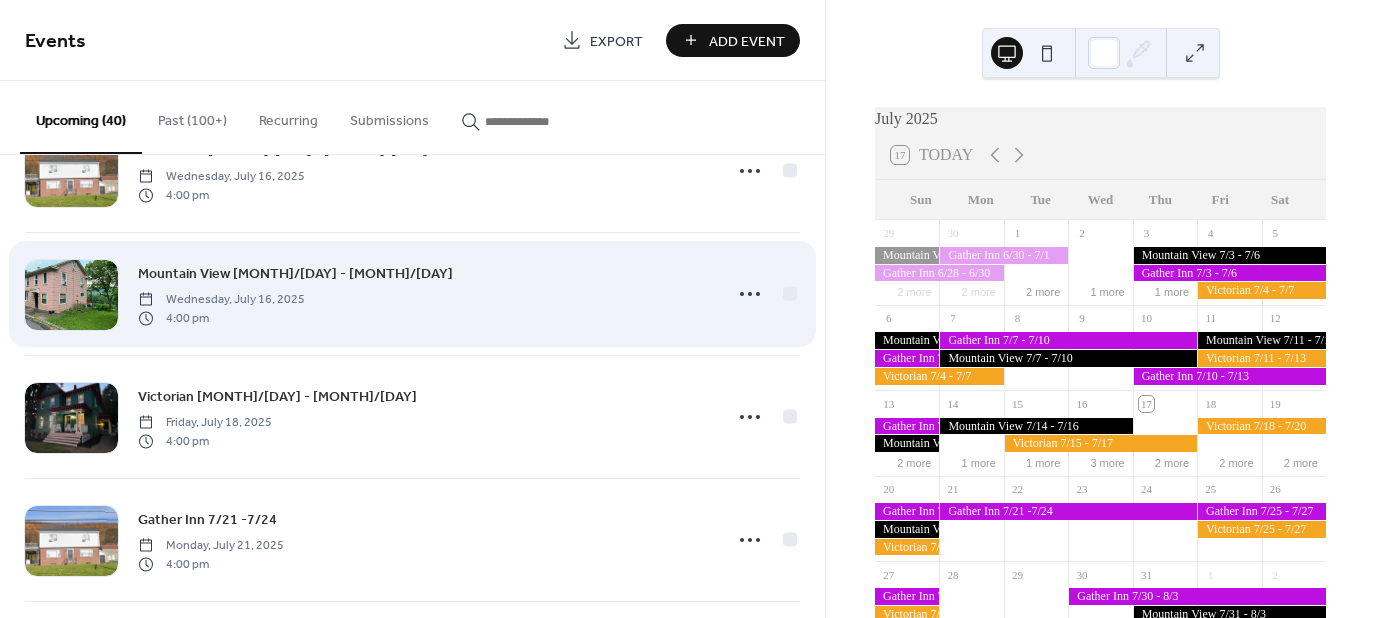 scroll, scrollTop: 200, scrollLeft: 0, axis: vertical 